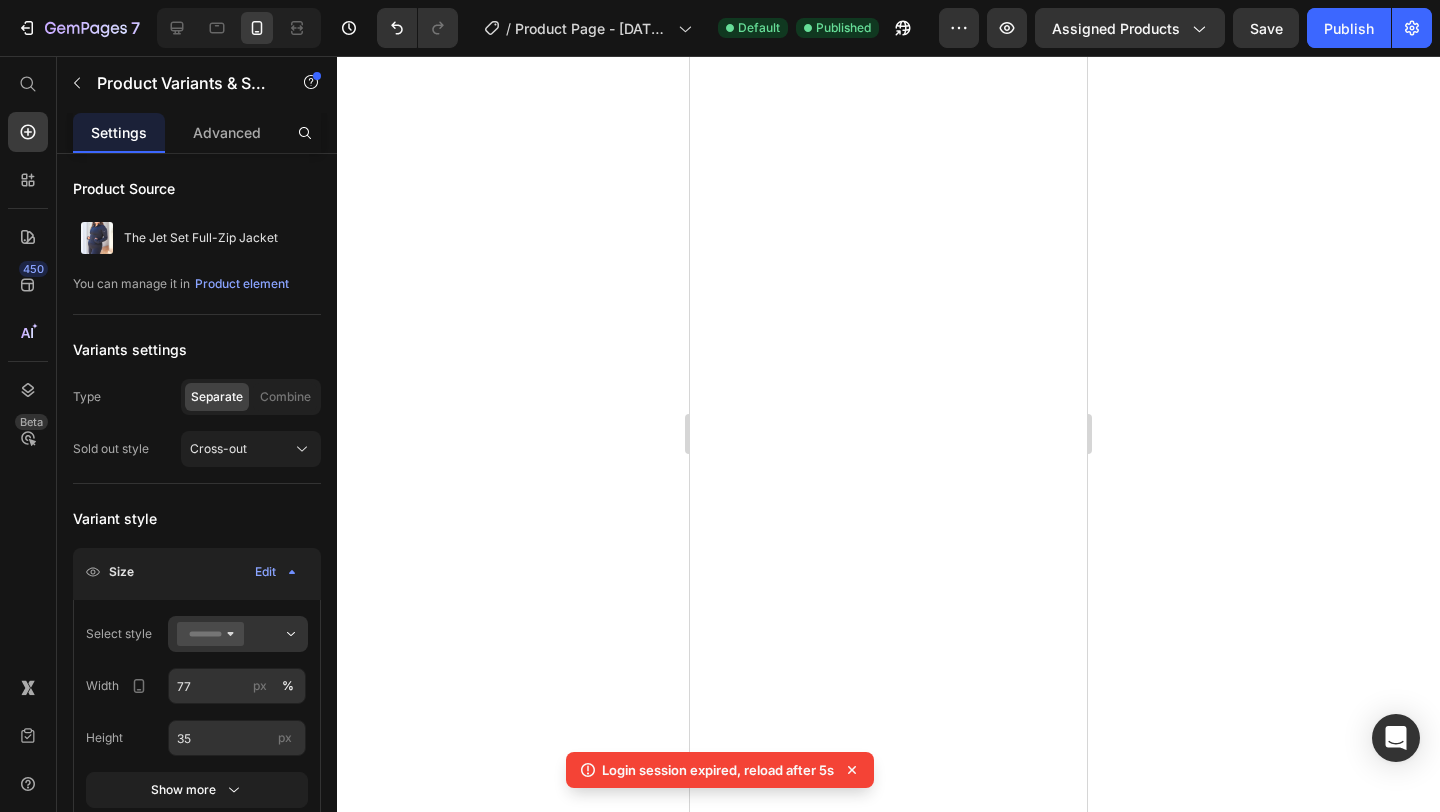 scroll, scrollTop: 0, scrollLeft: 0, axis: both 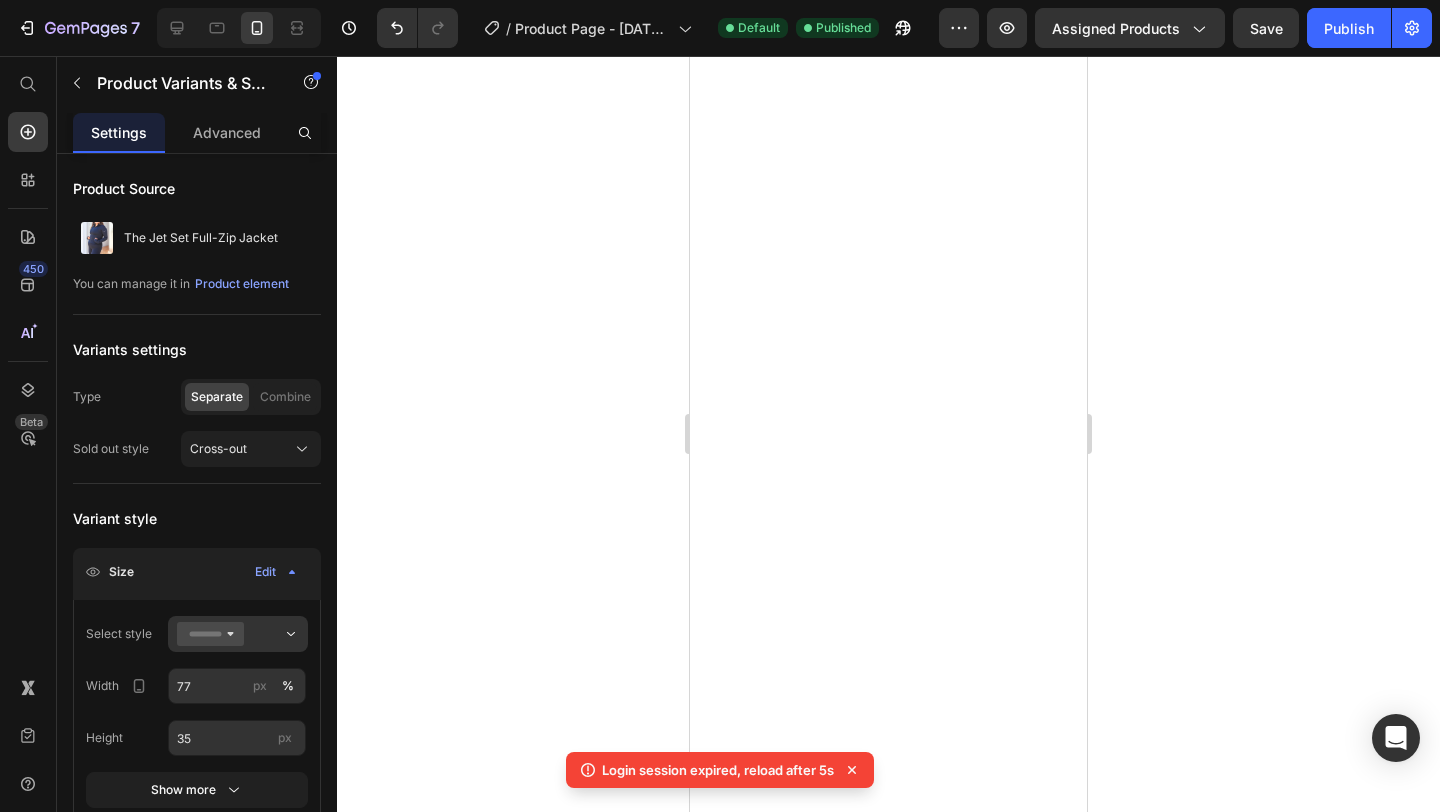 select on "S (4-6)" 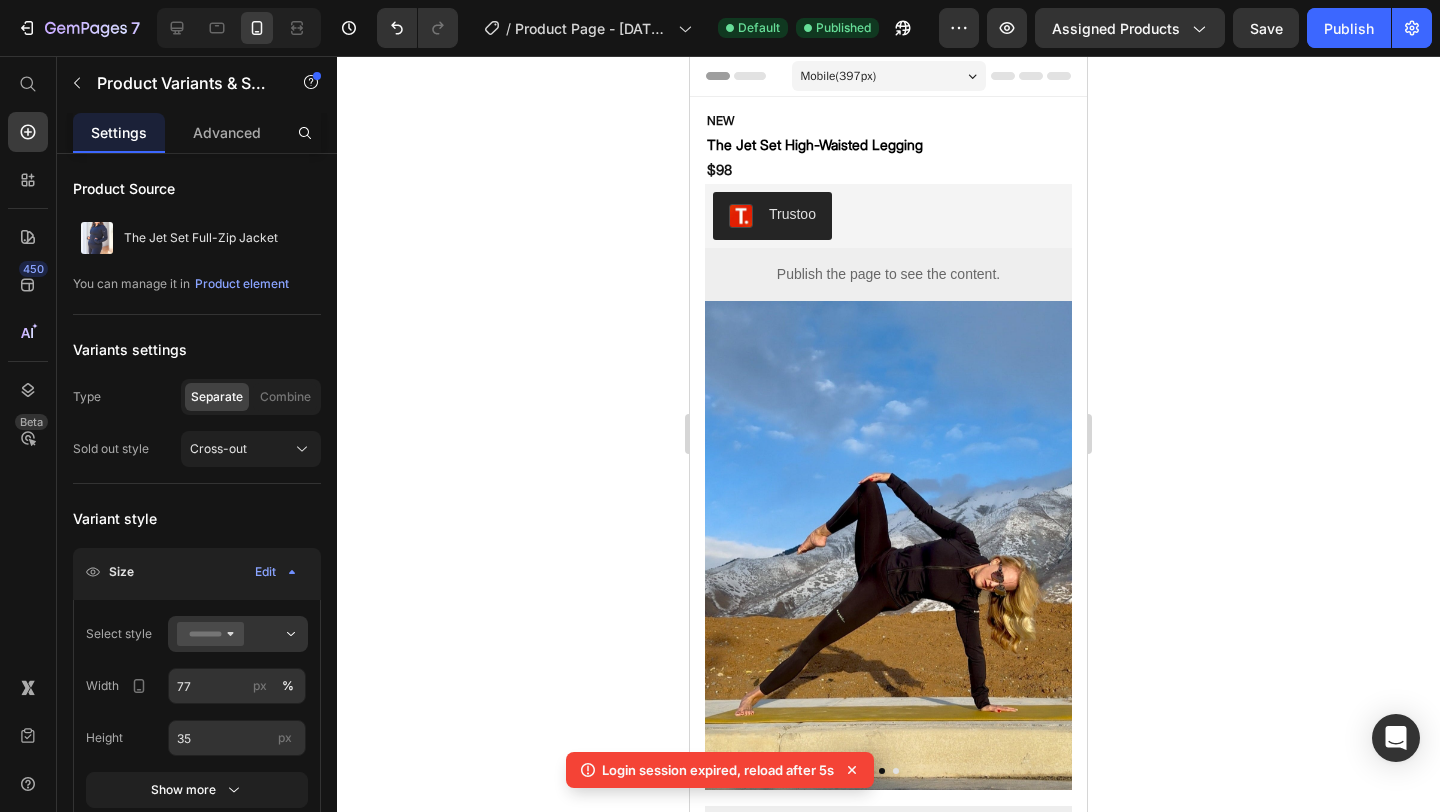 scroll, scrollTop: 0, scrollLeft: 0, axis: both 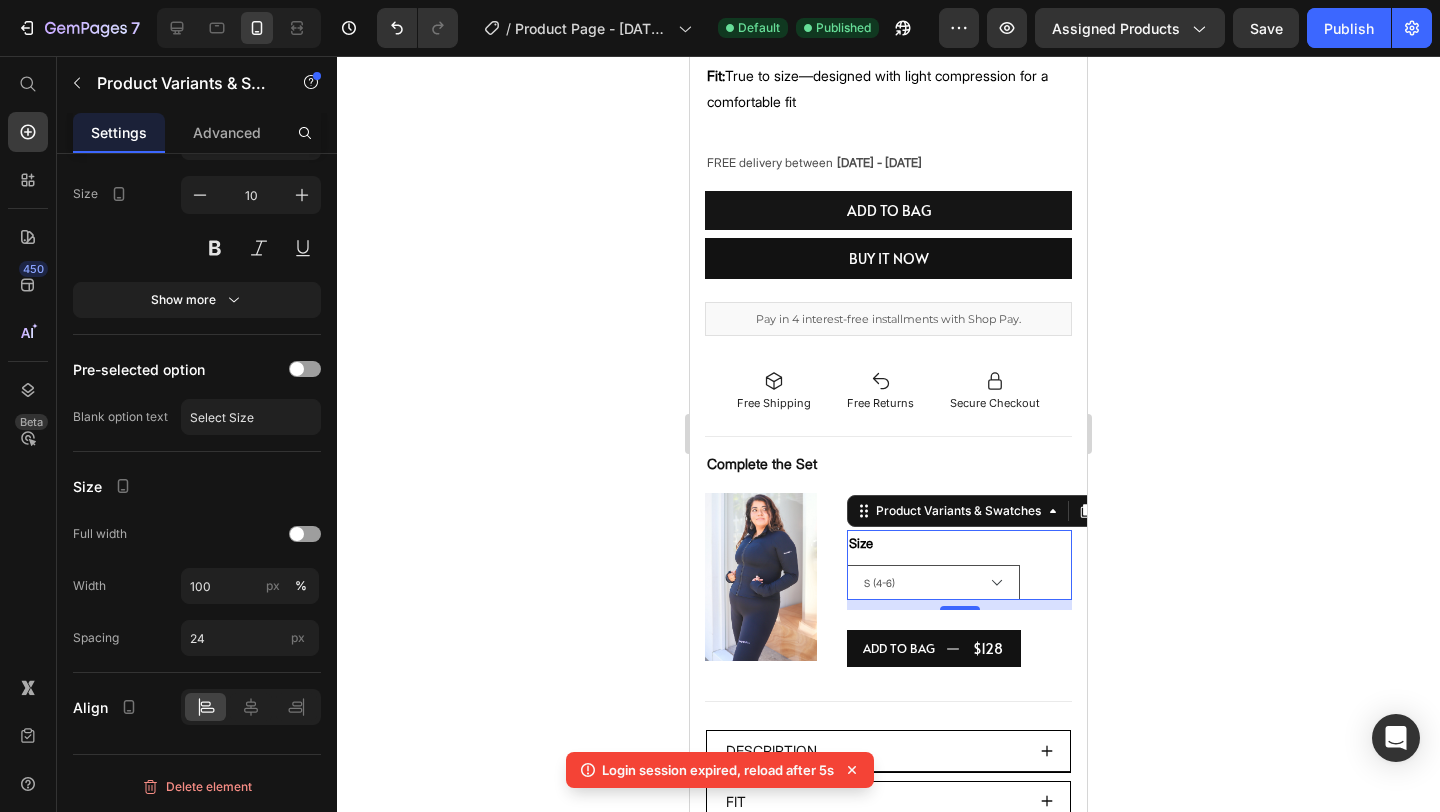click 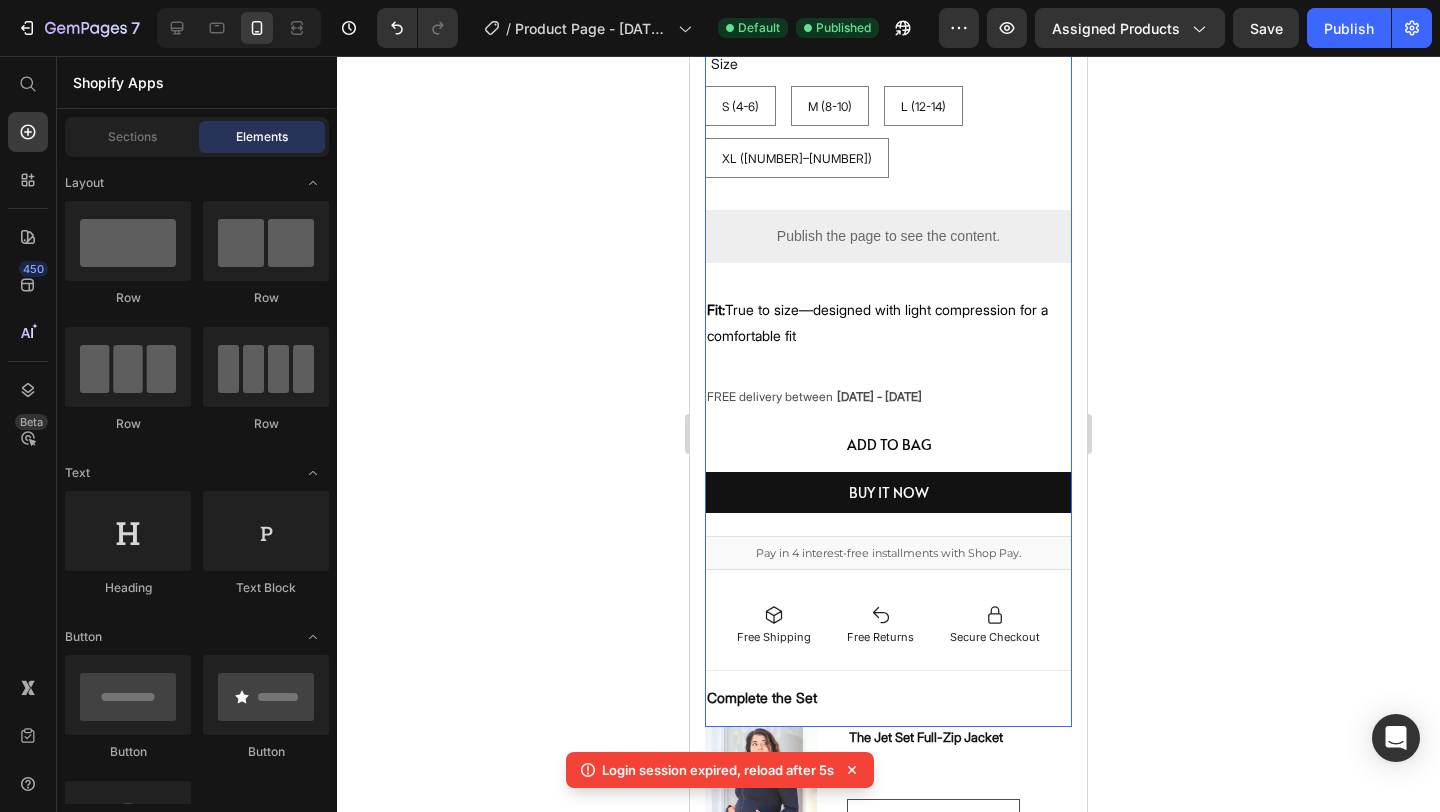scroll, scrollTop: 810, scrollLeft: 0, axis: vertical 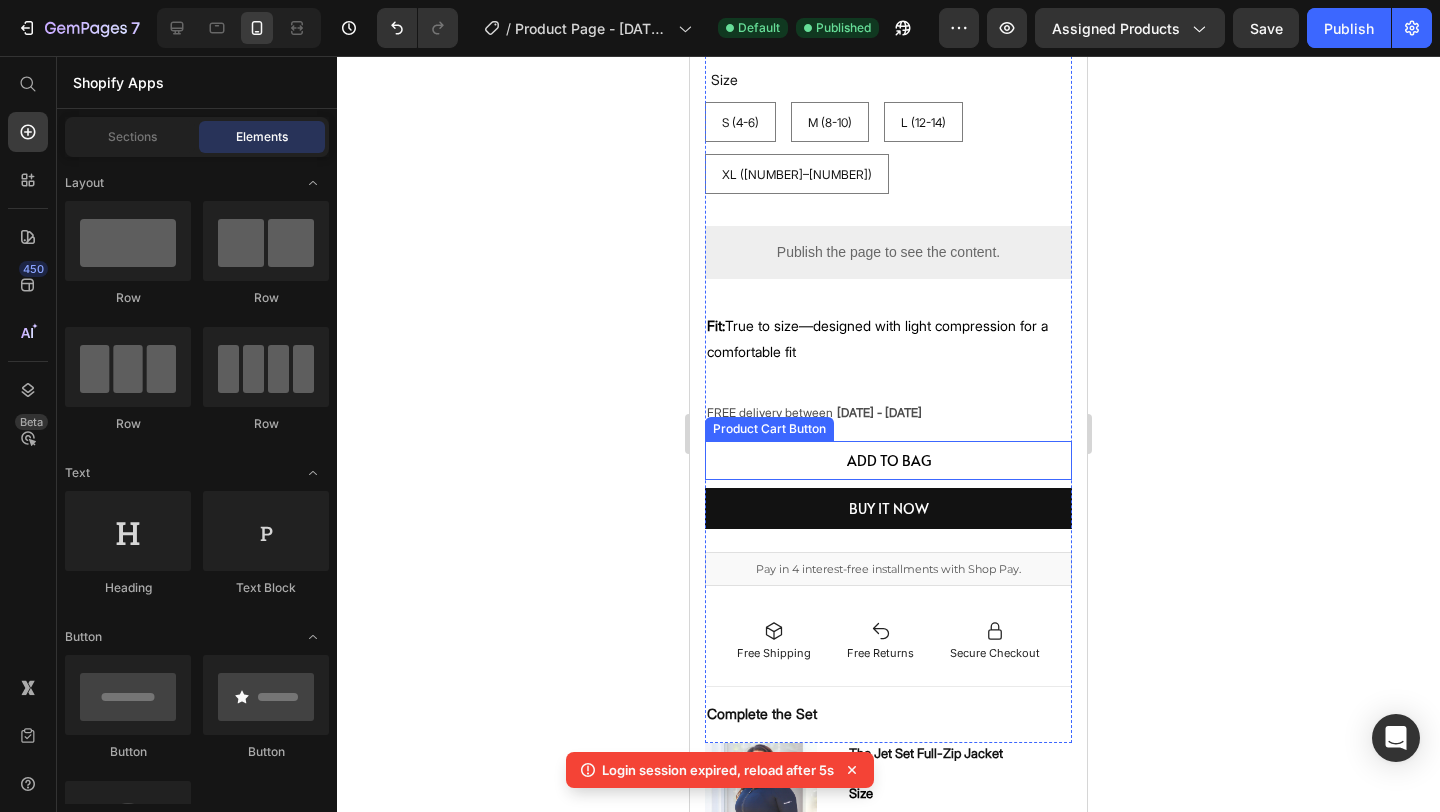 click on "add to Bag" at bounding box center (888, 460) 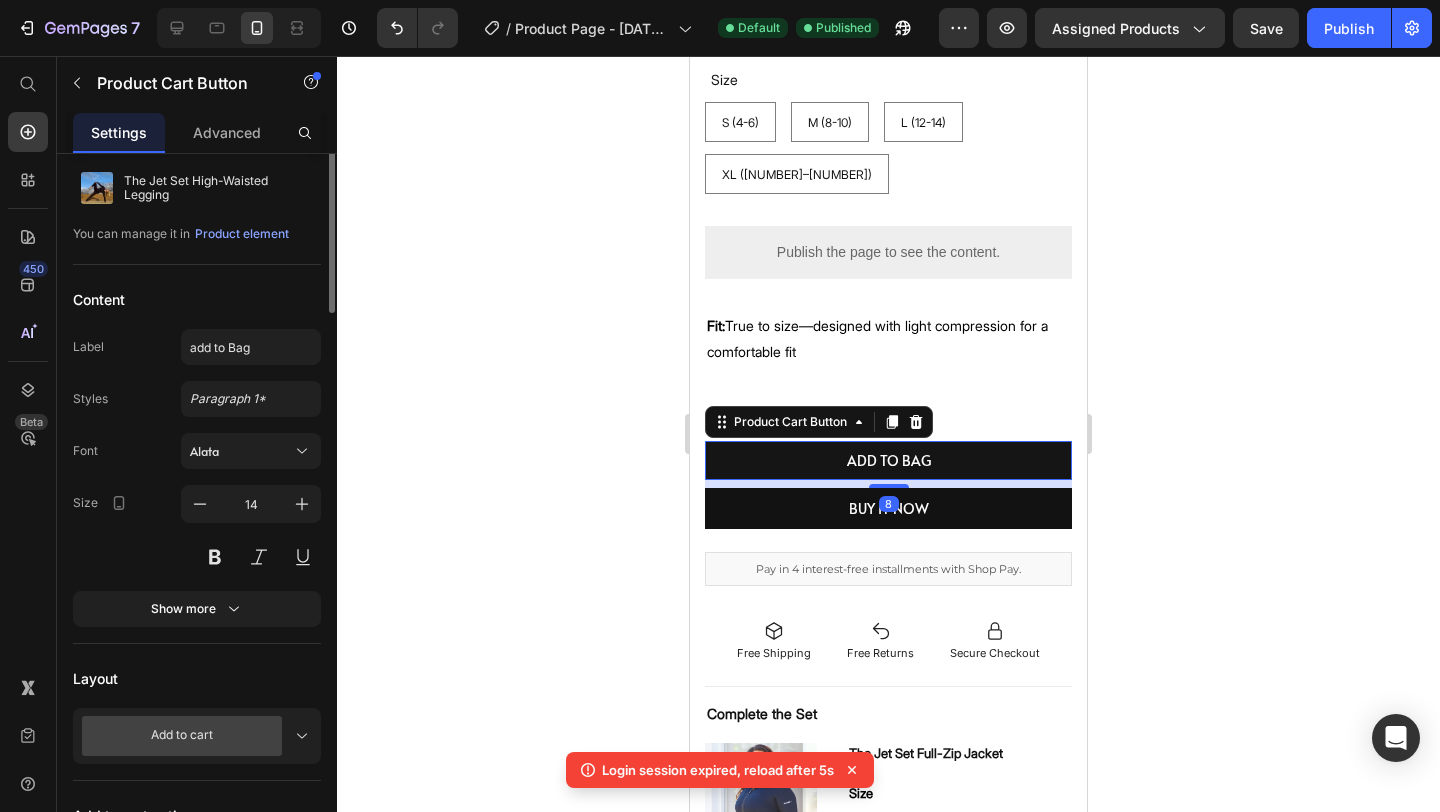 scroll, scrollTop: 79, scrollLeft: 0, axis: vertical 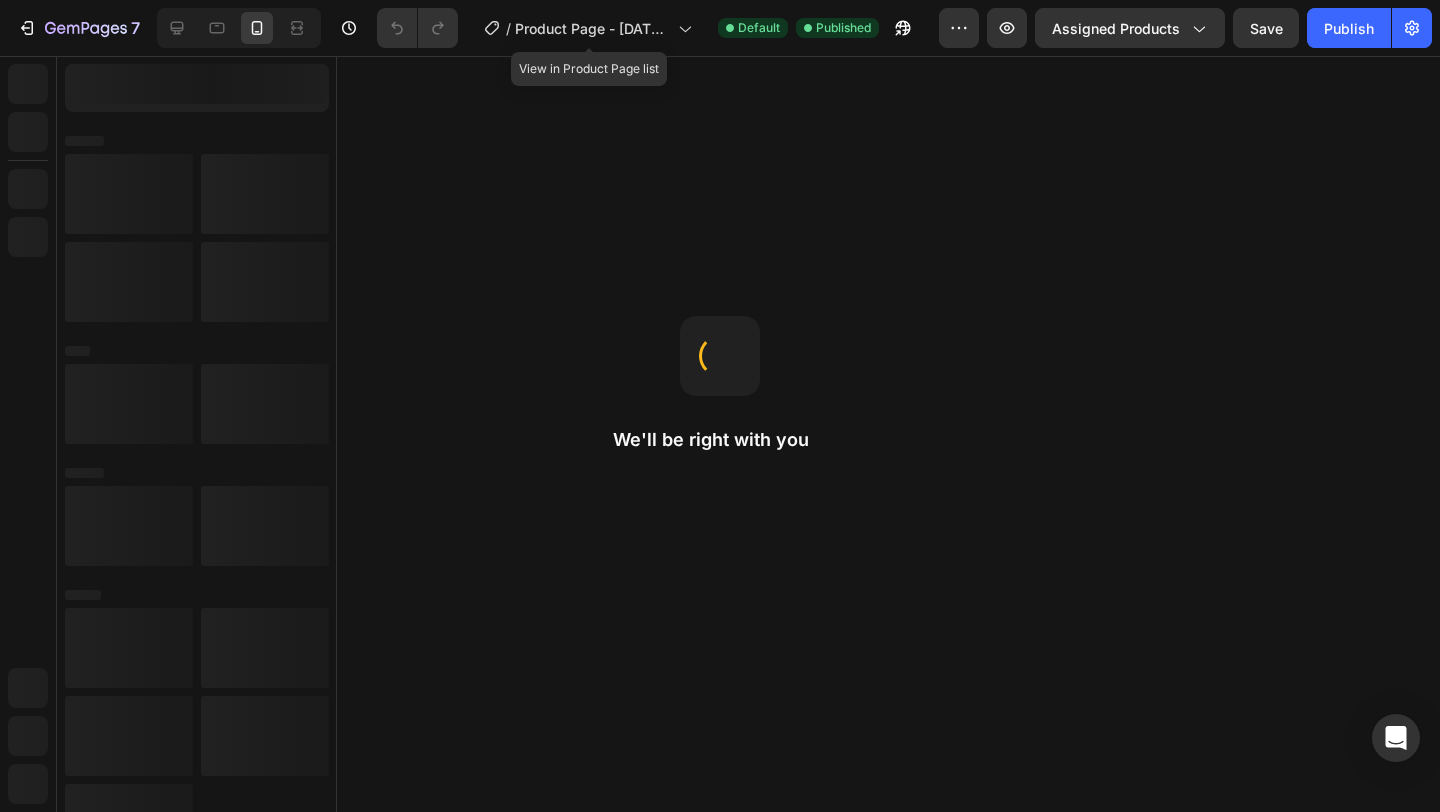 select on "S (4-6)" 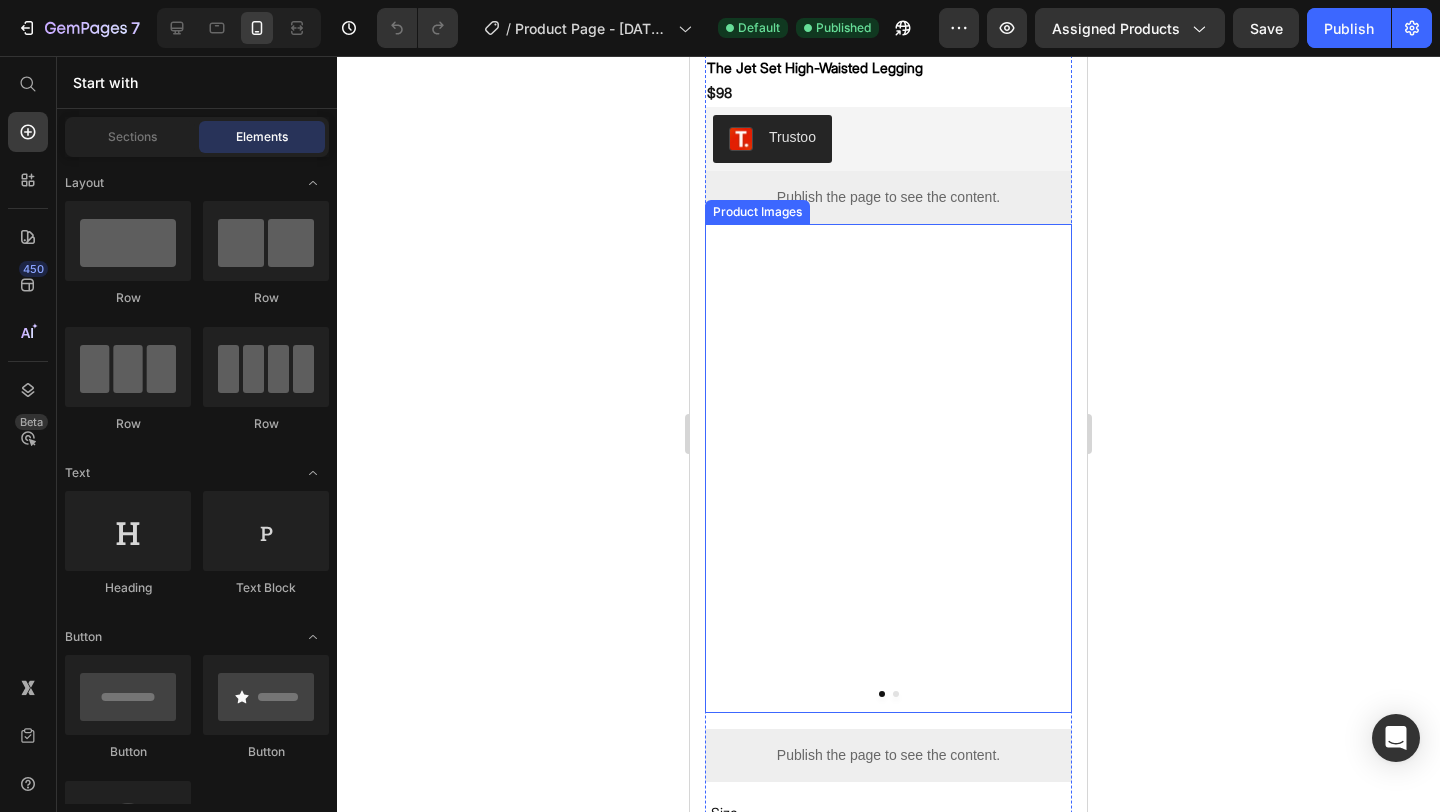 scroll, scrollTop: 81, scrollLeft: 0, axis: vertical 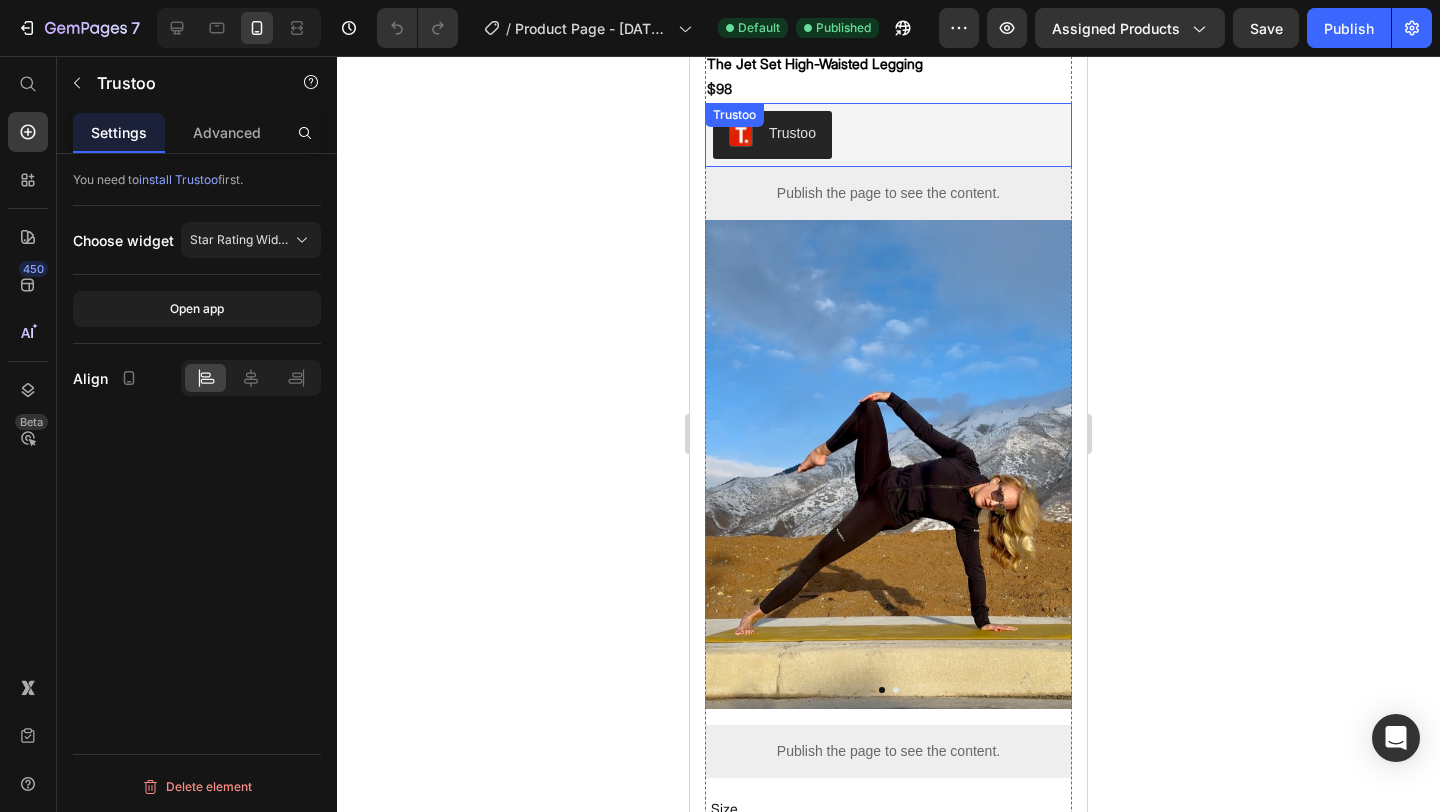 click on "Trustoo" at bounding box center [888, 135] 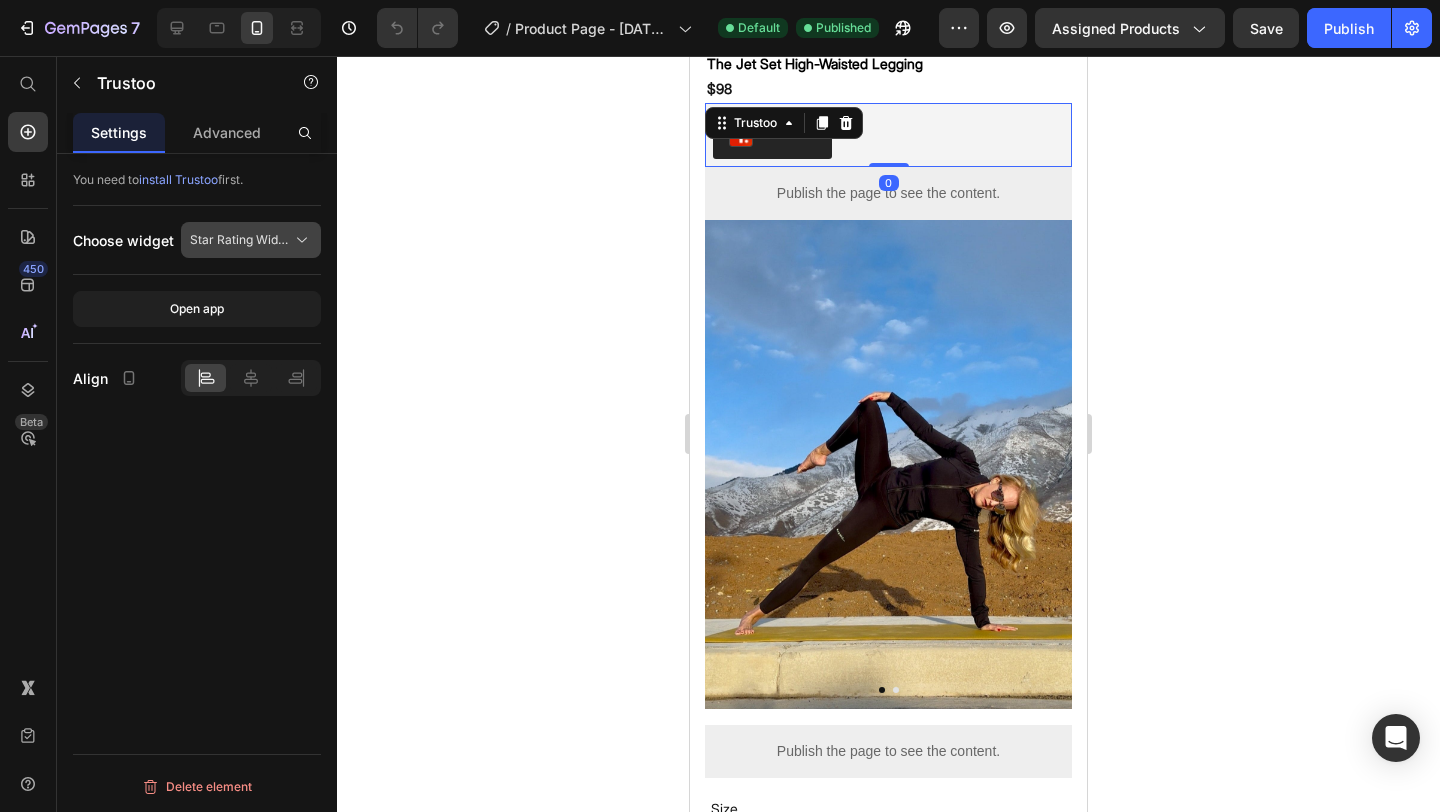 click on "Star Rating Widget" at bounding box center [239, 240] 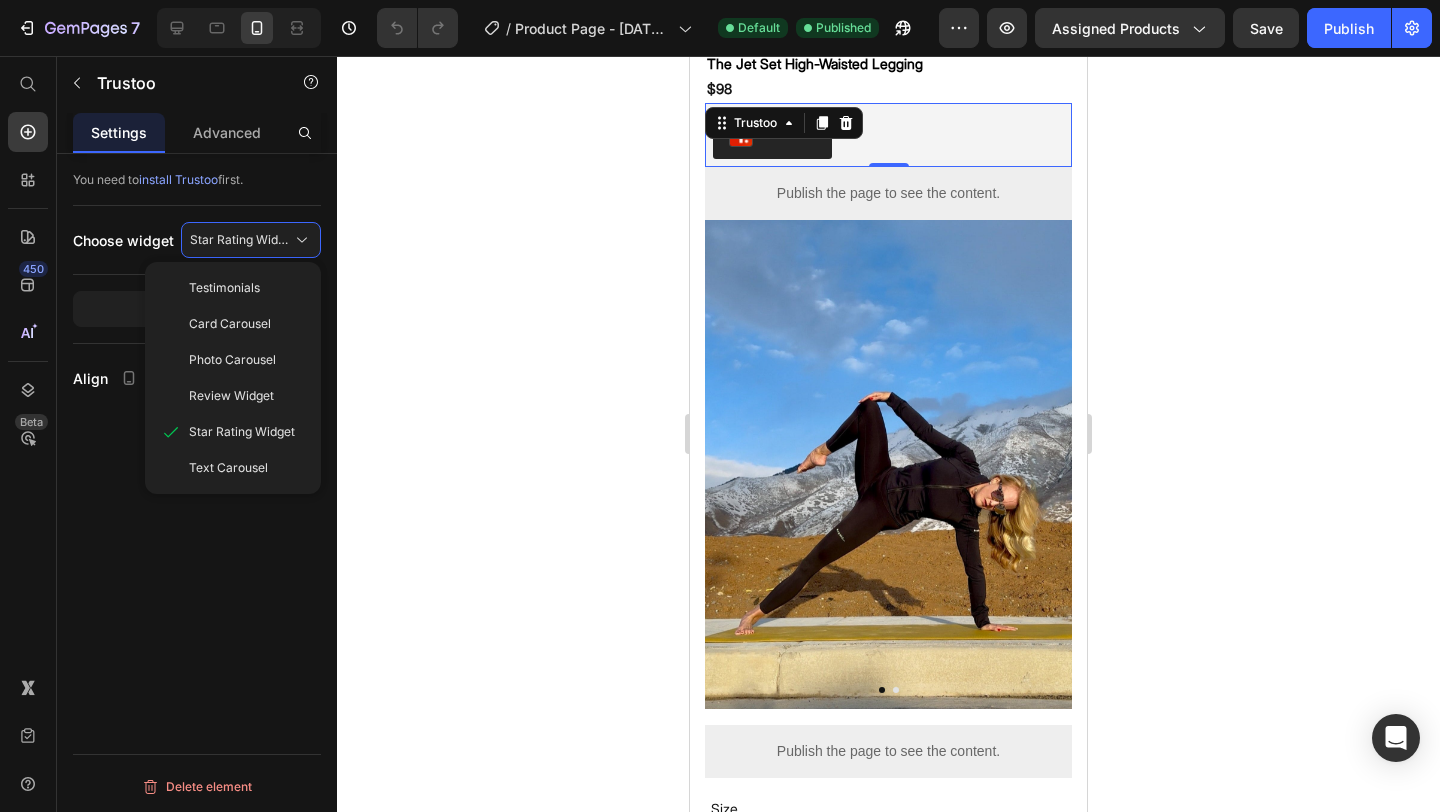 click on "You need to  install Trustoo  first.  Choose widget Star Rating Widget Testimonials Card Carousel Photo Carousel Review Widget Star Rating Widget Text Carousel  Open app  Align  Delete element" at bounding box center [197, 511] 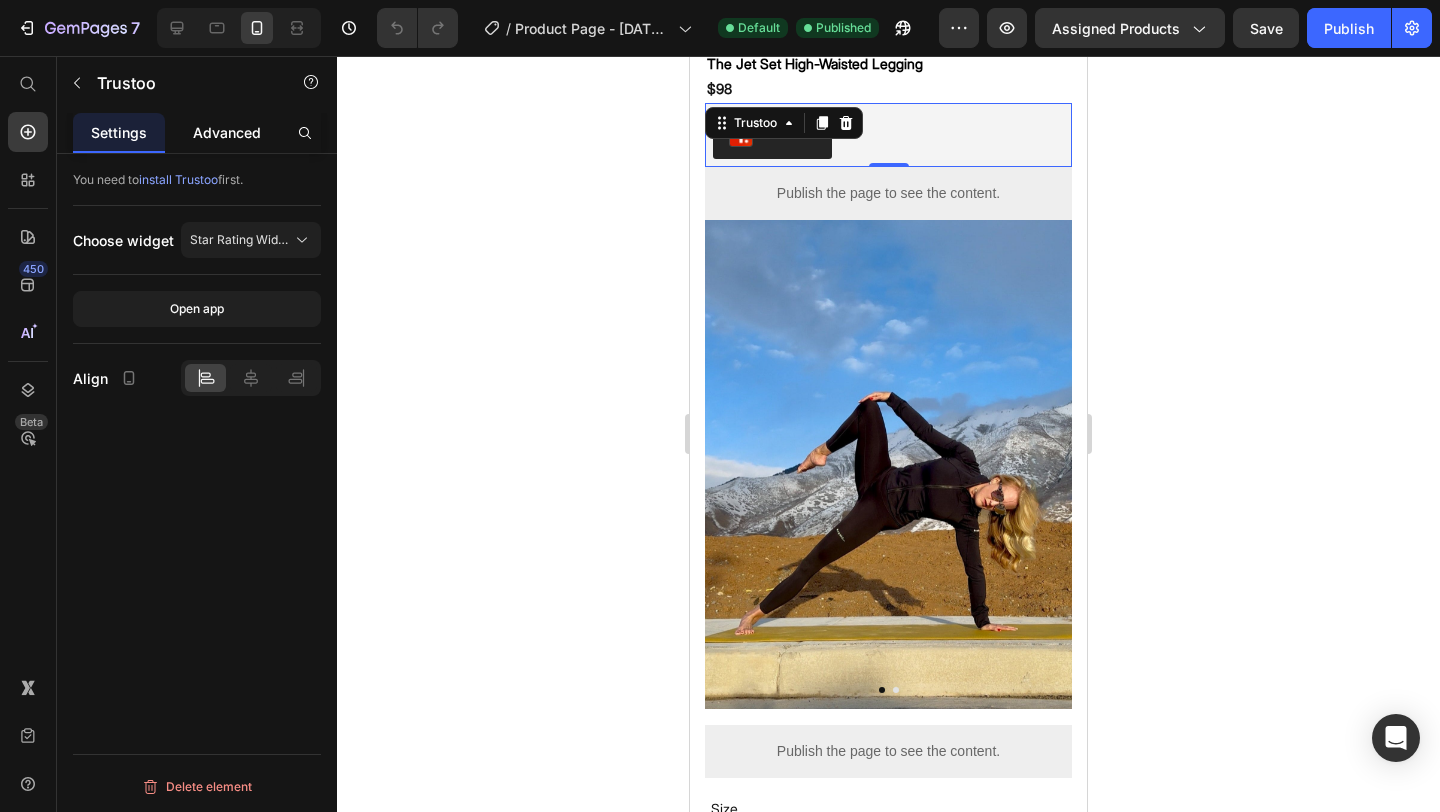 click on "Advanced" at bounding box center (227, 132) 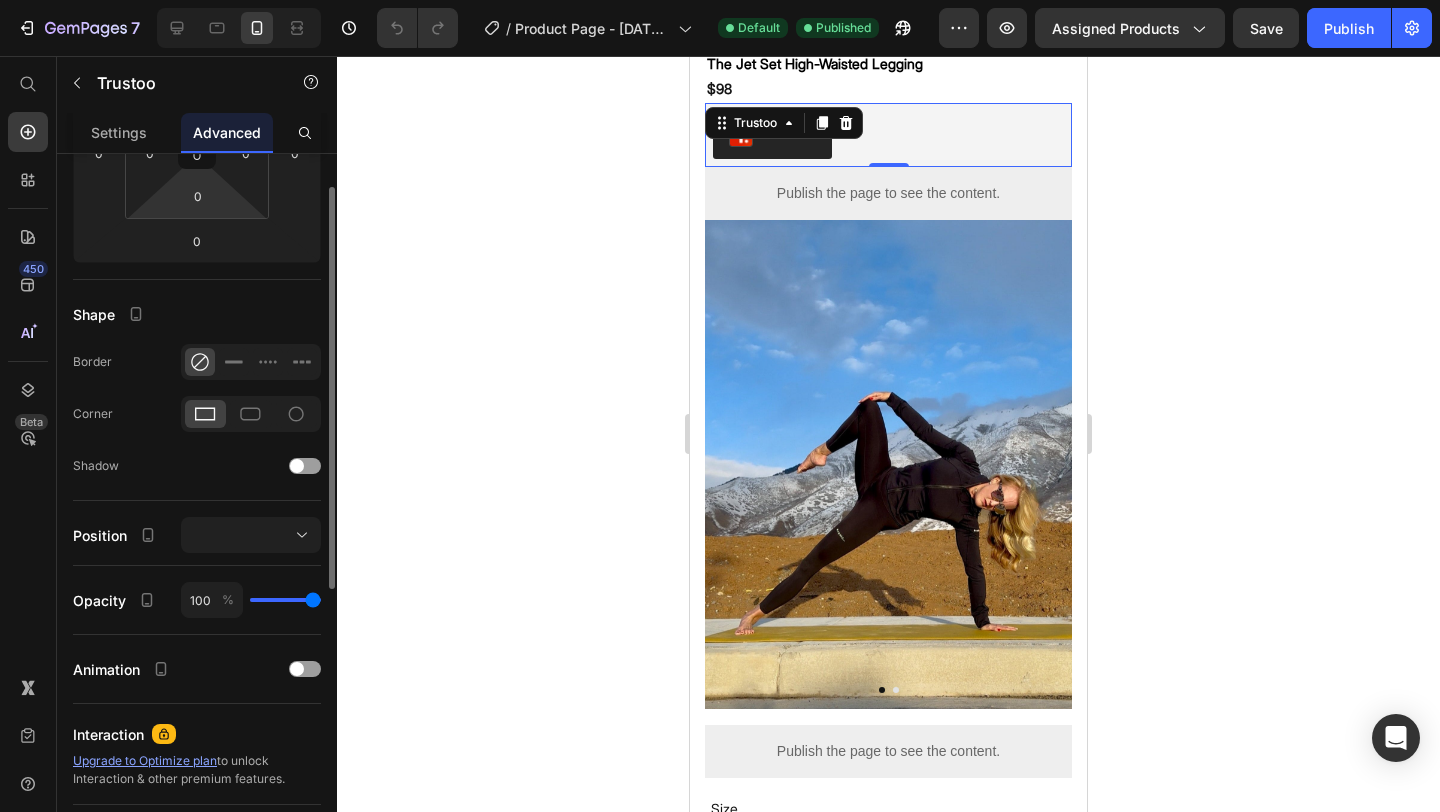 scroll, scrollTop: 554, scrollLeft: 0, axis: vertical 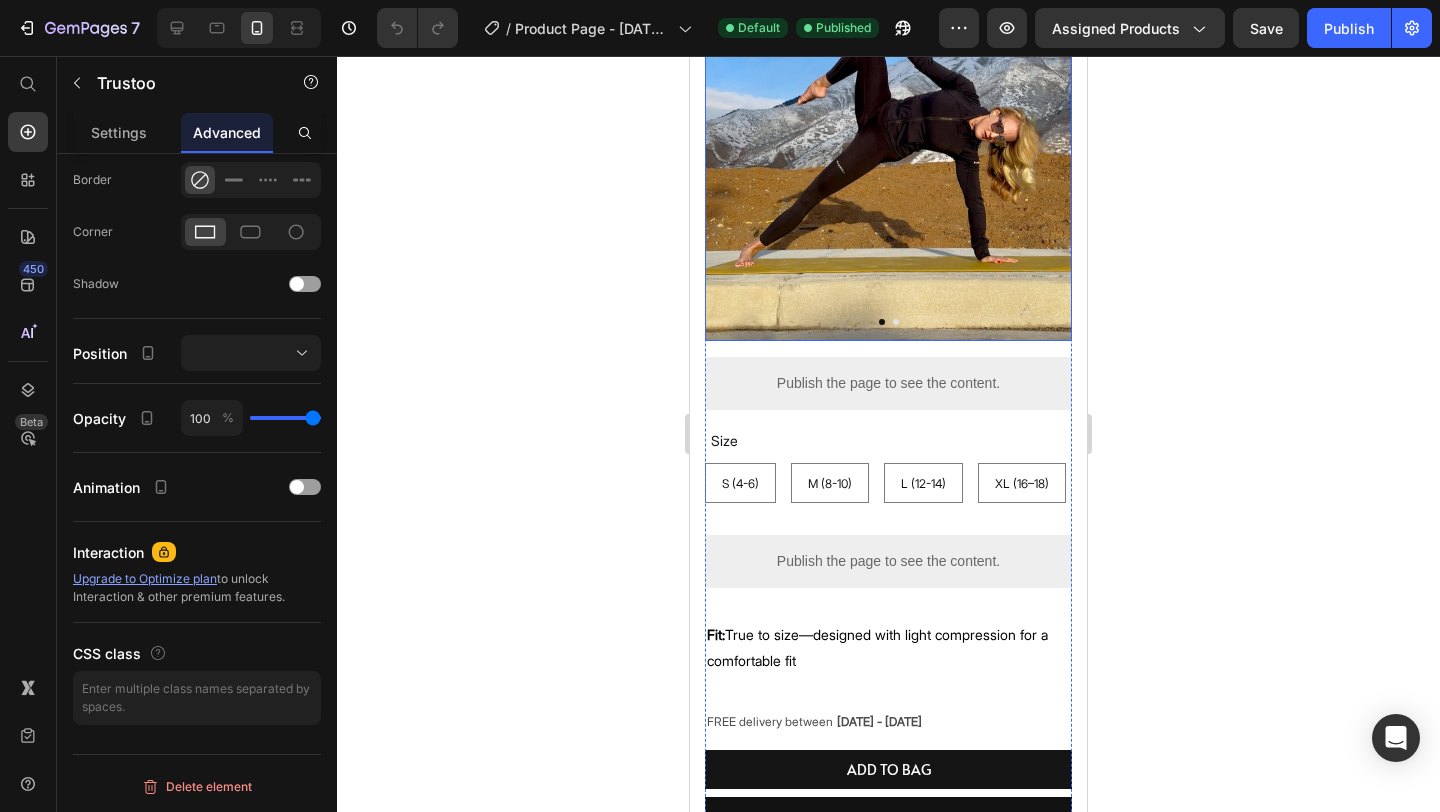 click at bounding box center [888, 96] 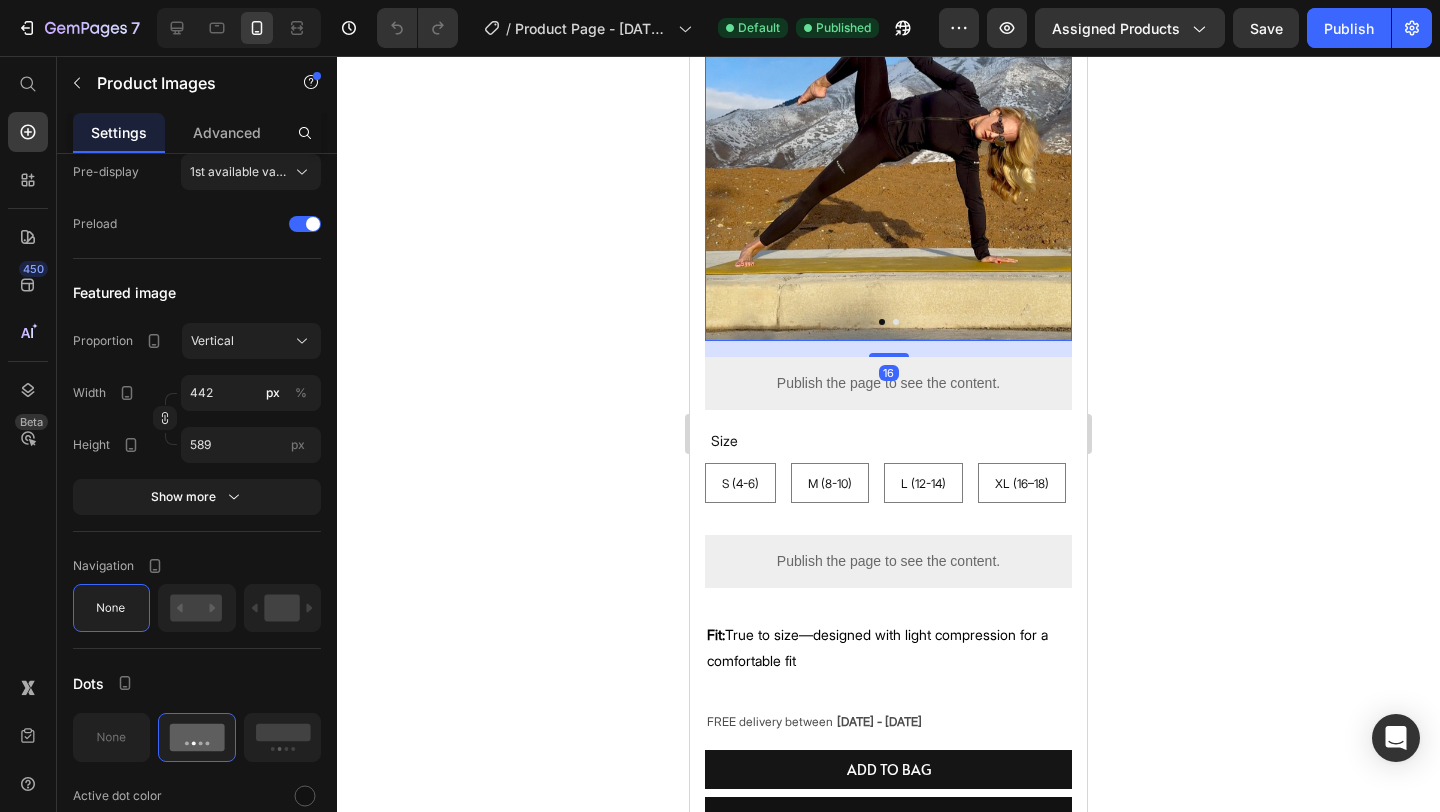 scroll, scrollTop: 0, scrollLeft: 0, axis: both 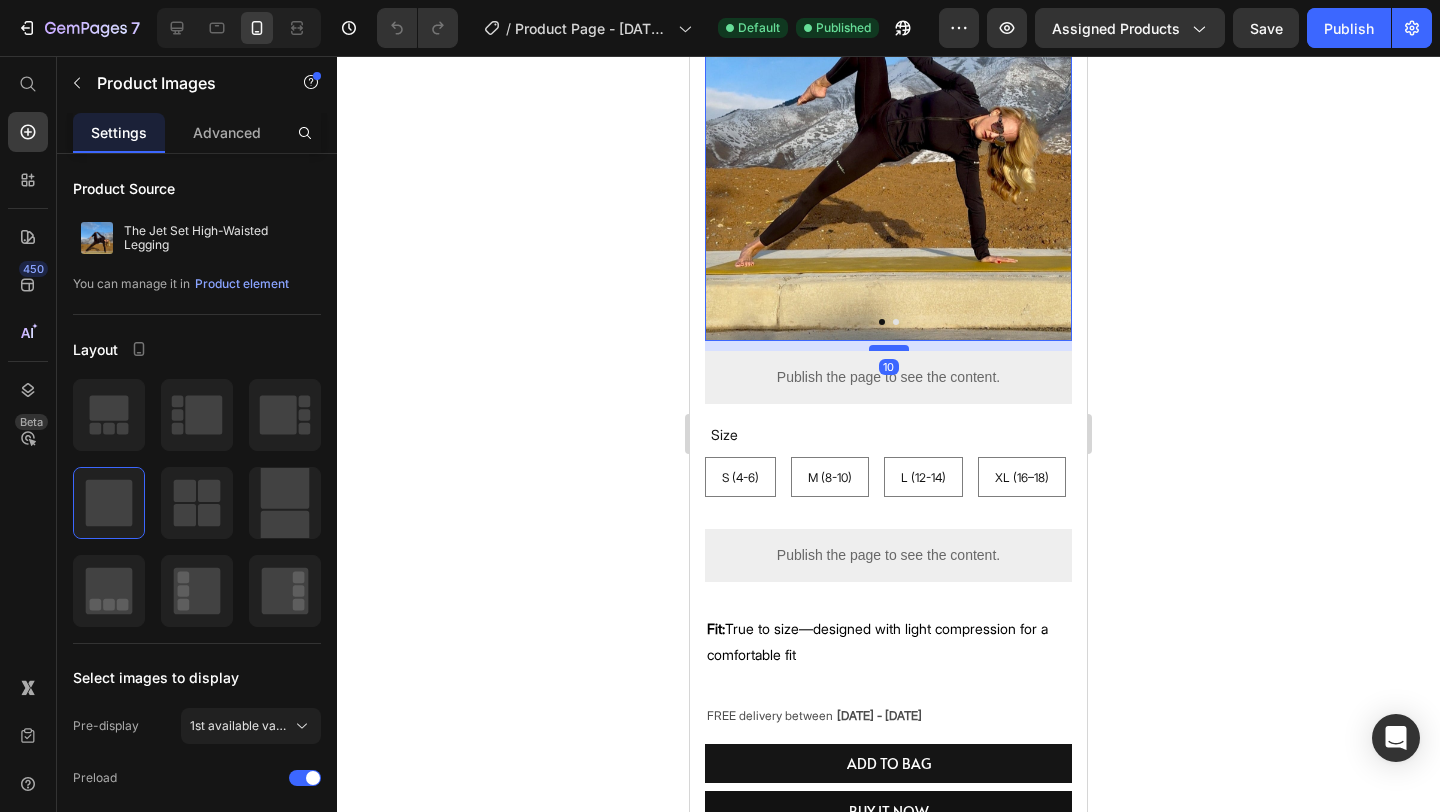 click at bounding box center (889, 348) 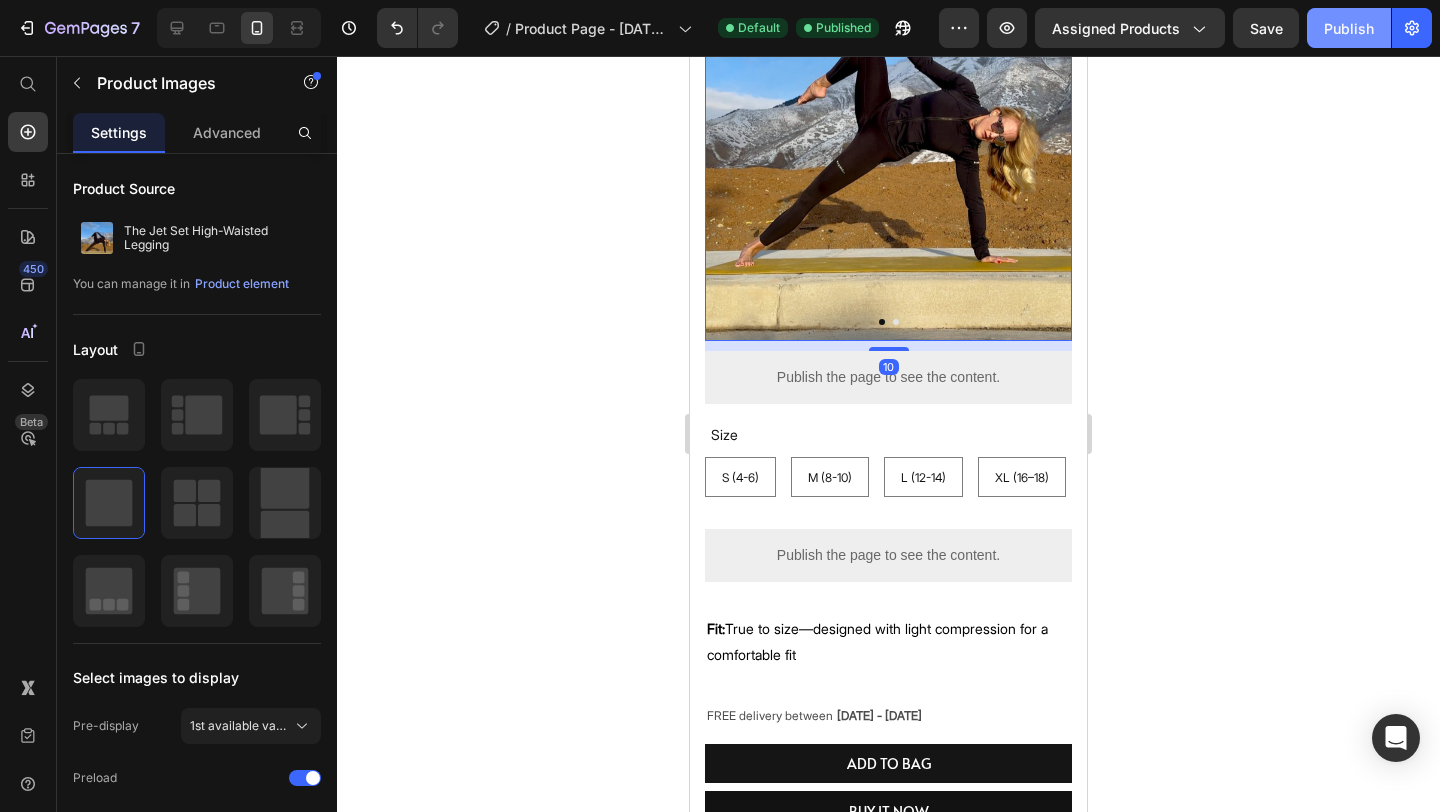 click on "Publish" at bounding box center (1349, 28) 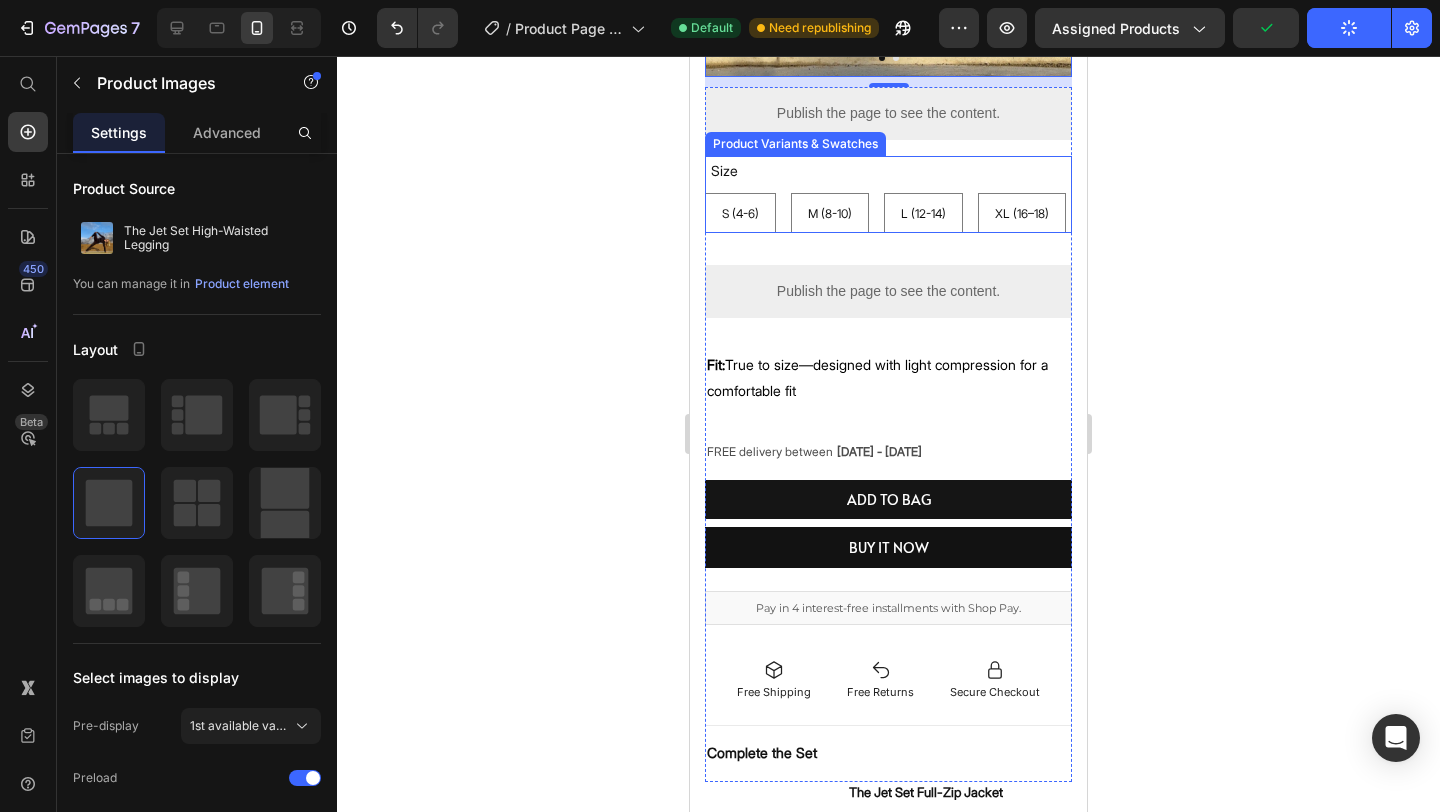 scroll, scrollTop: 714, scrollLeft: 0, axis: vertical 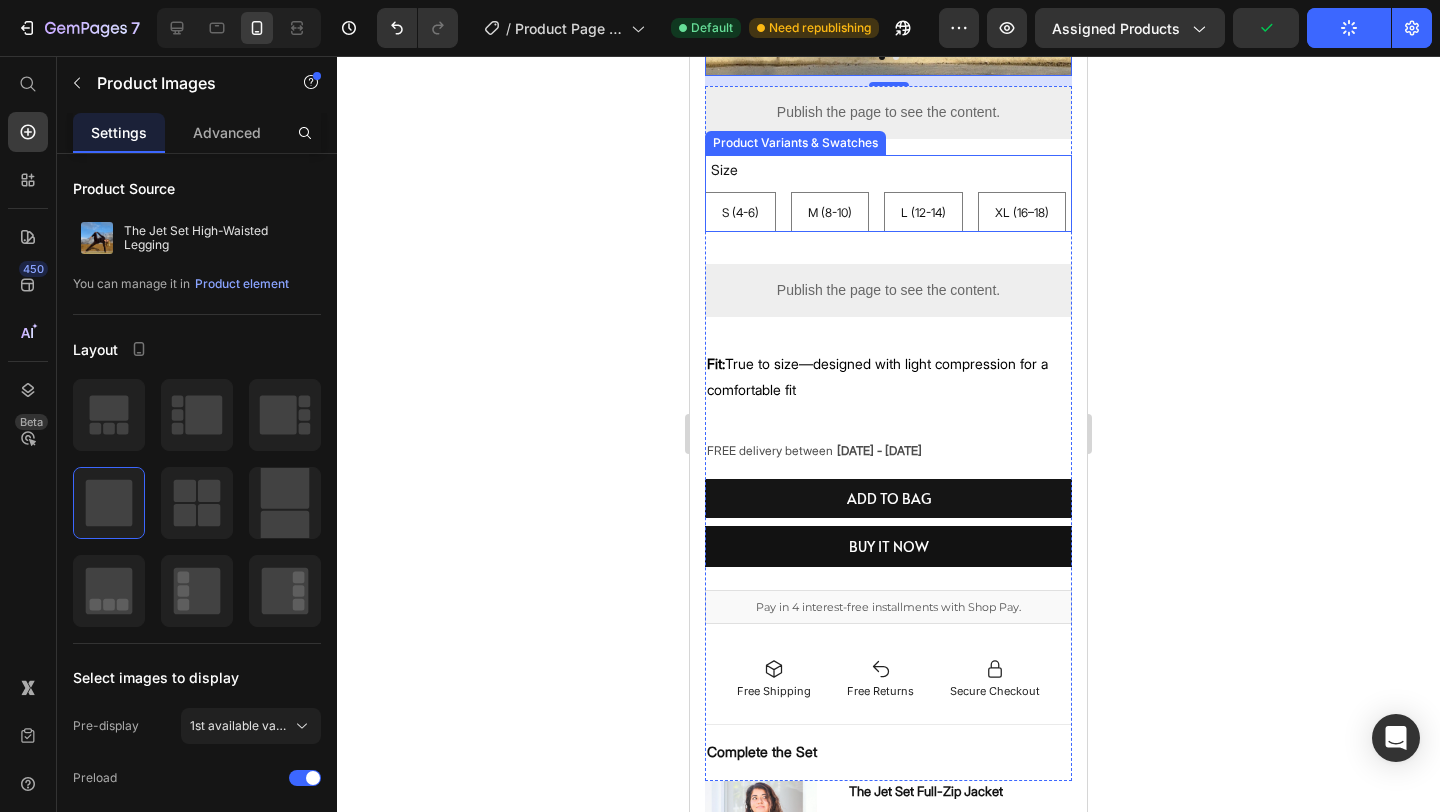 click on "‎ Size S (4-6) S (4-6) S (4-6) M (8-10) M (8-10) M (8-10) L (12-14) L (12-14) L (12-14) XL (16–18) XL (16–18) XL (16–18)" at bounding box center (888, 193) 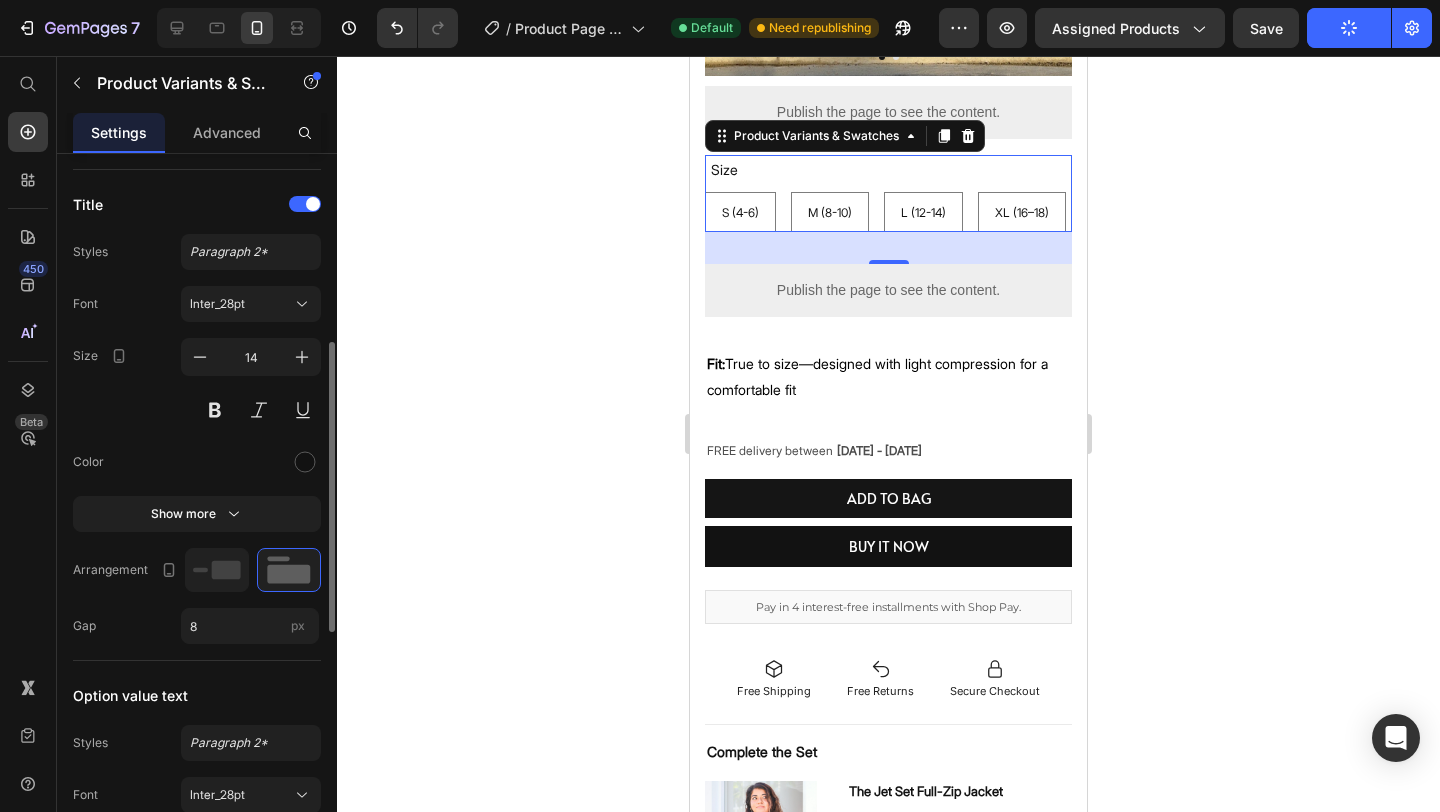 scroll, scrollTop: 440, scrollLeft: 0, axis: vertical 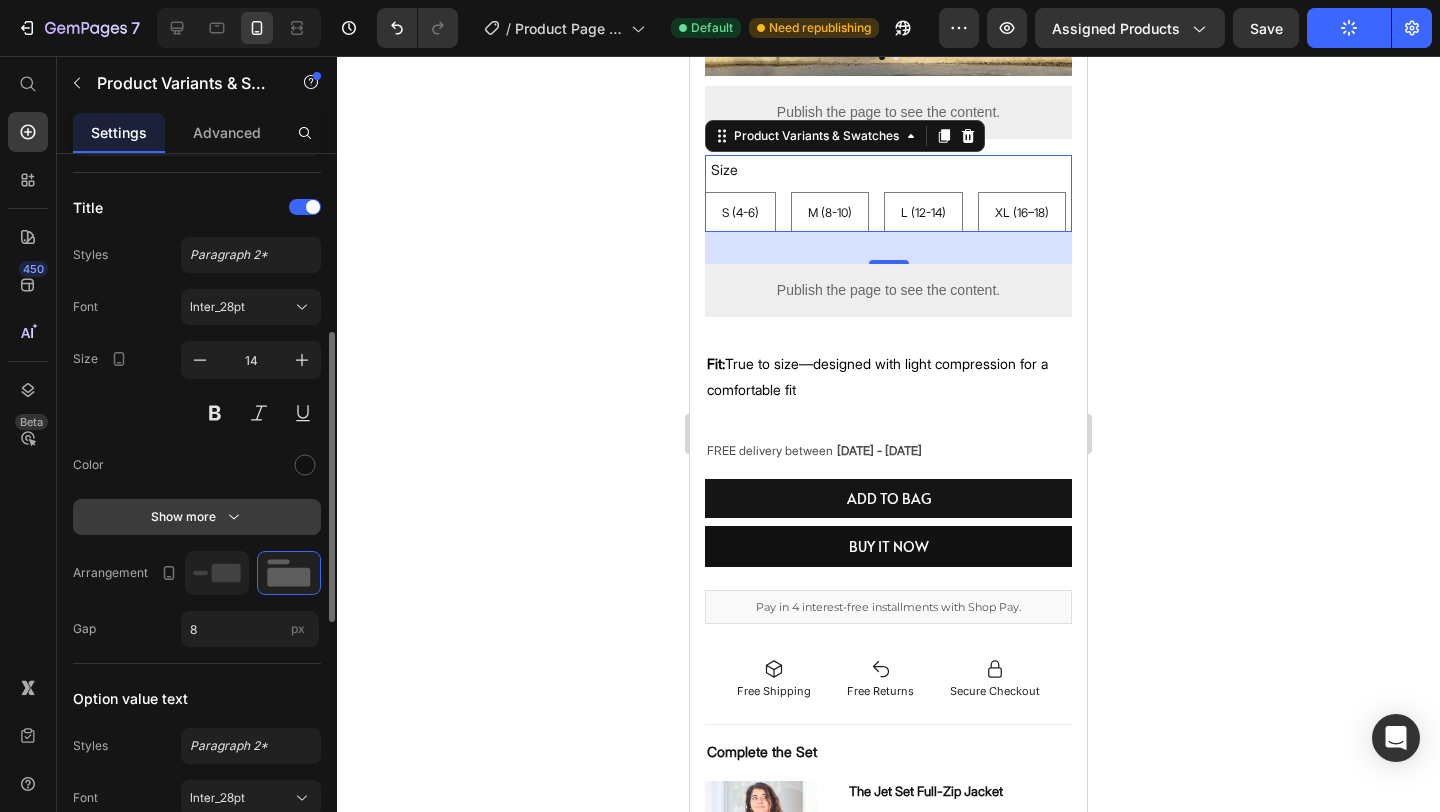 click on "Show more" at bounding box center (197, 517) 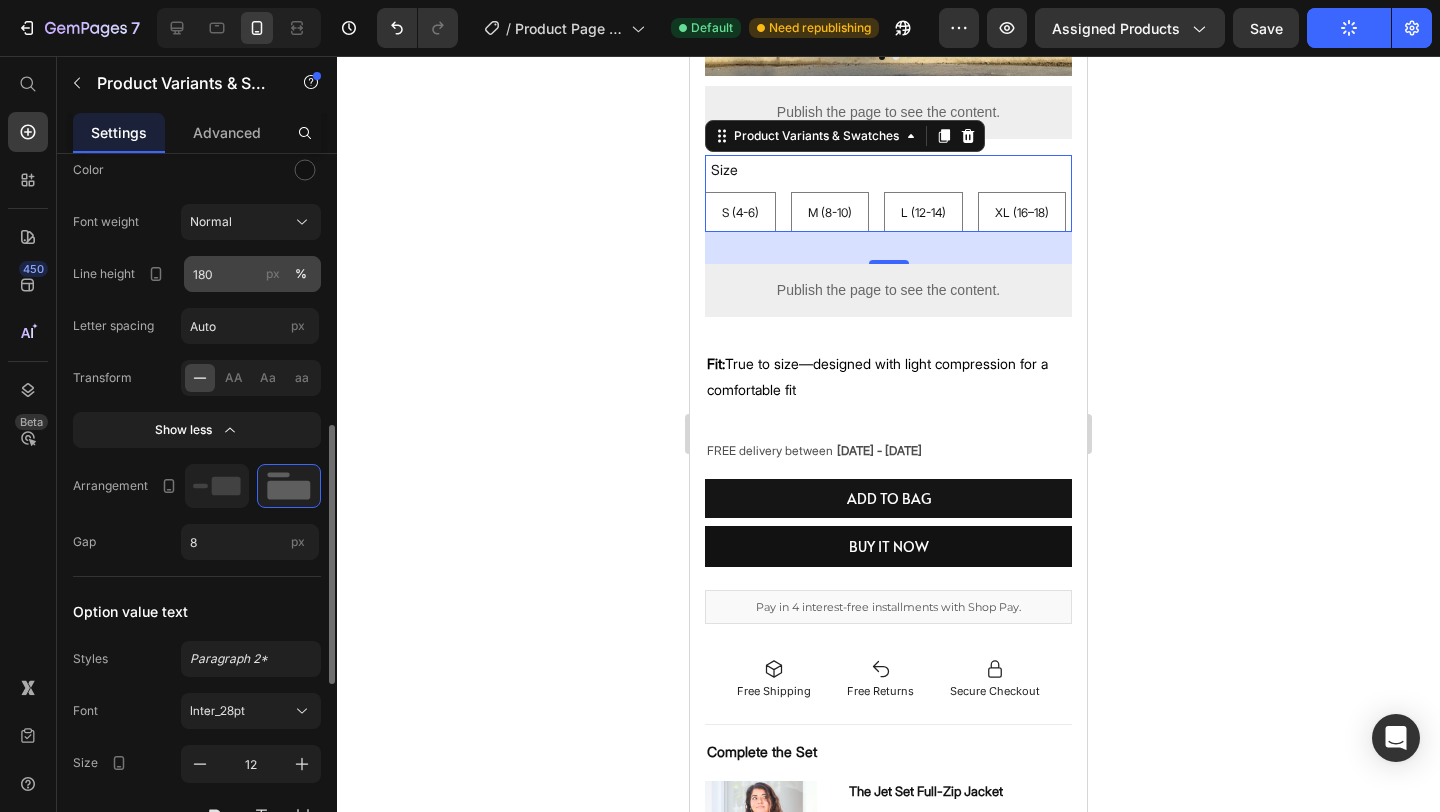 scroll, scrollTop: 738, scrollLeft: 0, axis: vertical 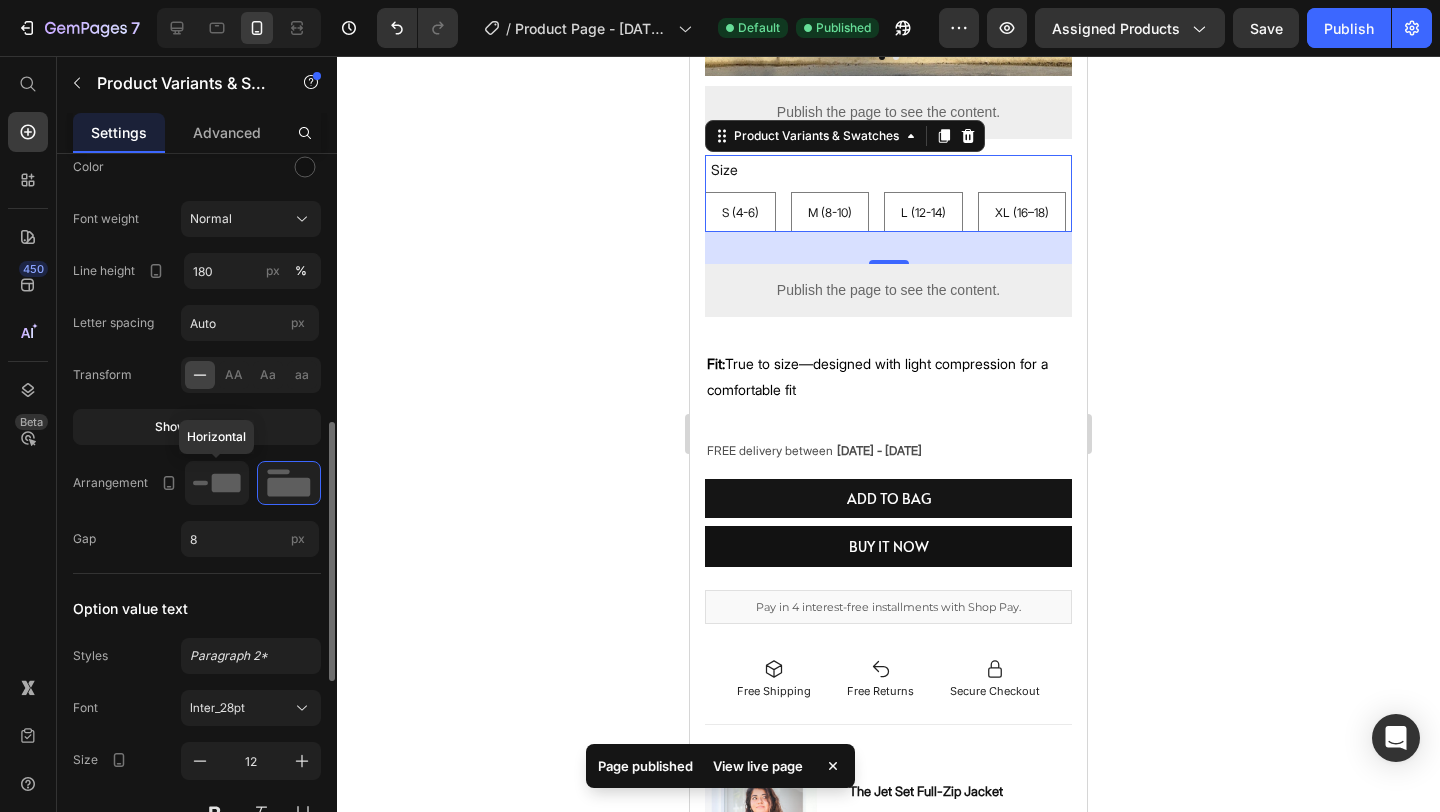 click 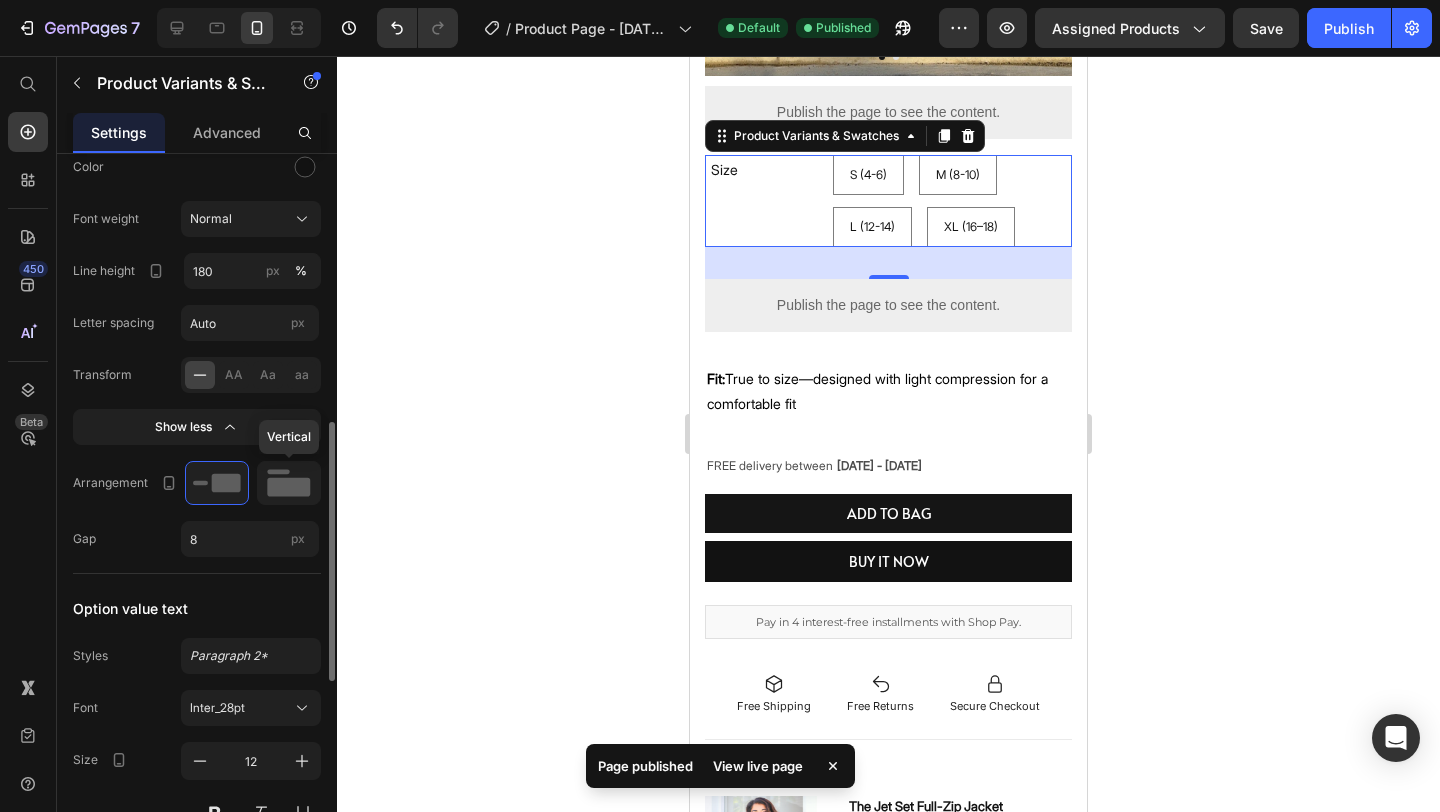 click 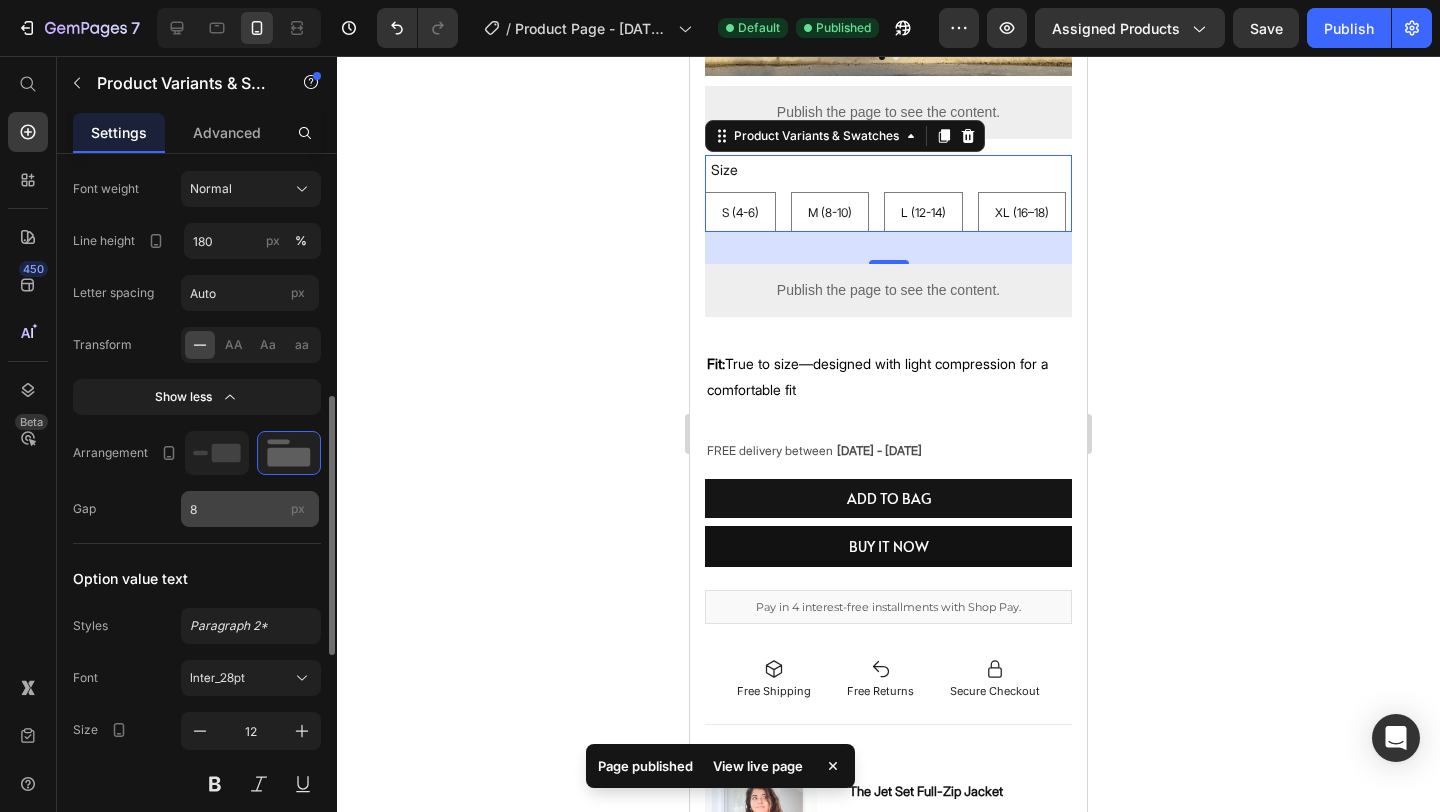scroll, scrollTop: 775, scrollLeft: 0, axis: vertical 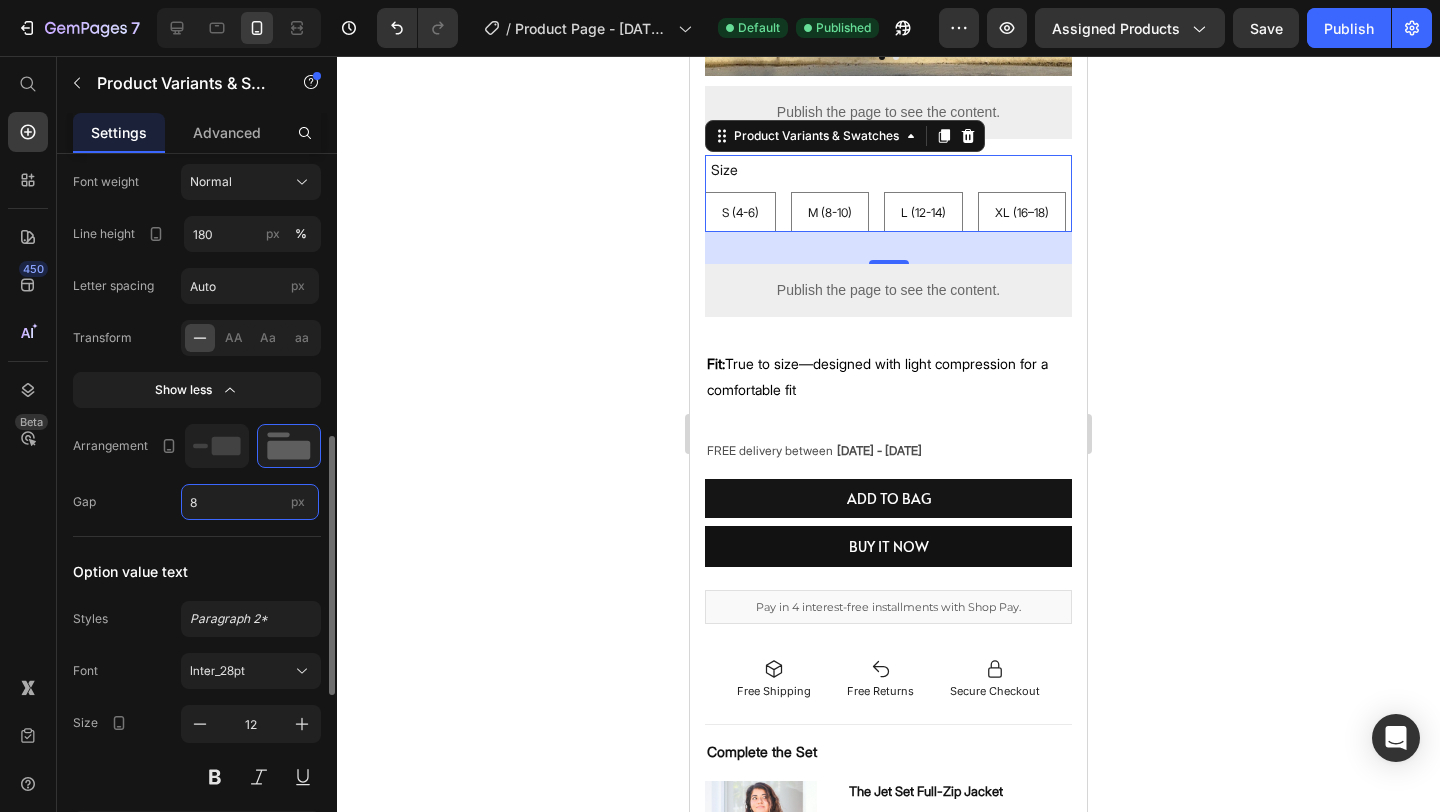 click on "8" at bounding box center [250, 502] 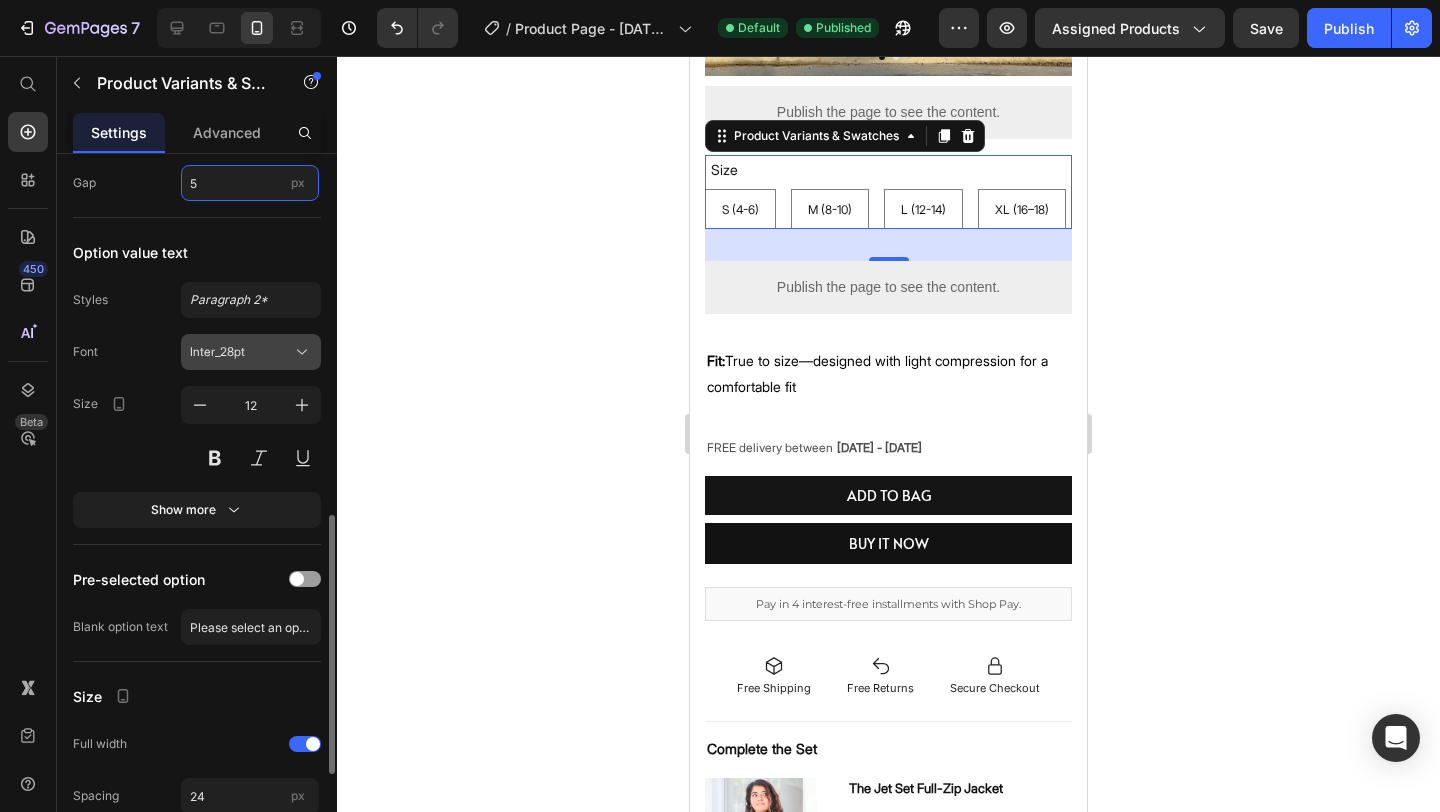 scroll, scrollTop: 1106, scrollLeft: 0, axis: vertical 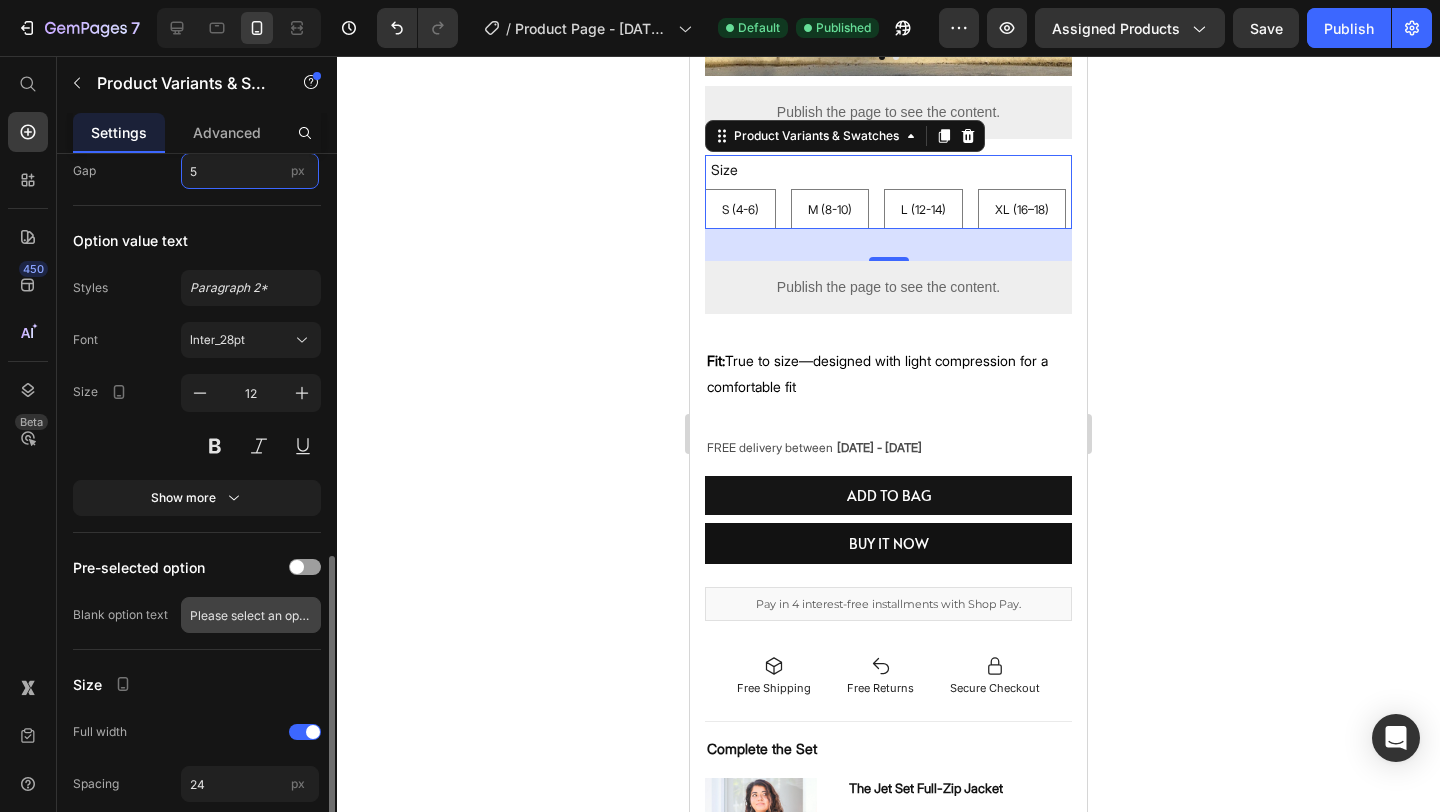 type on "5" 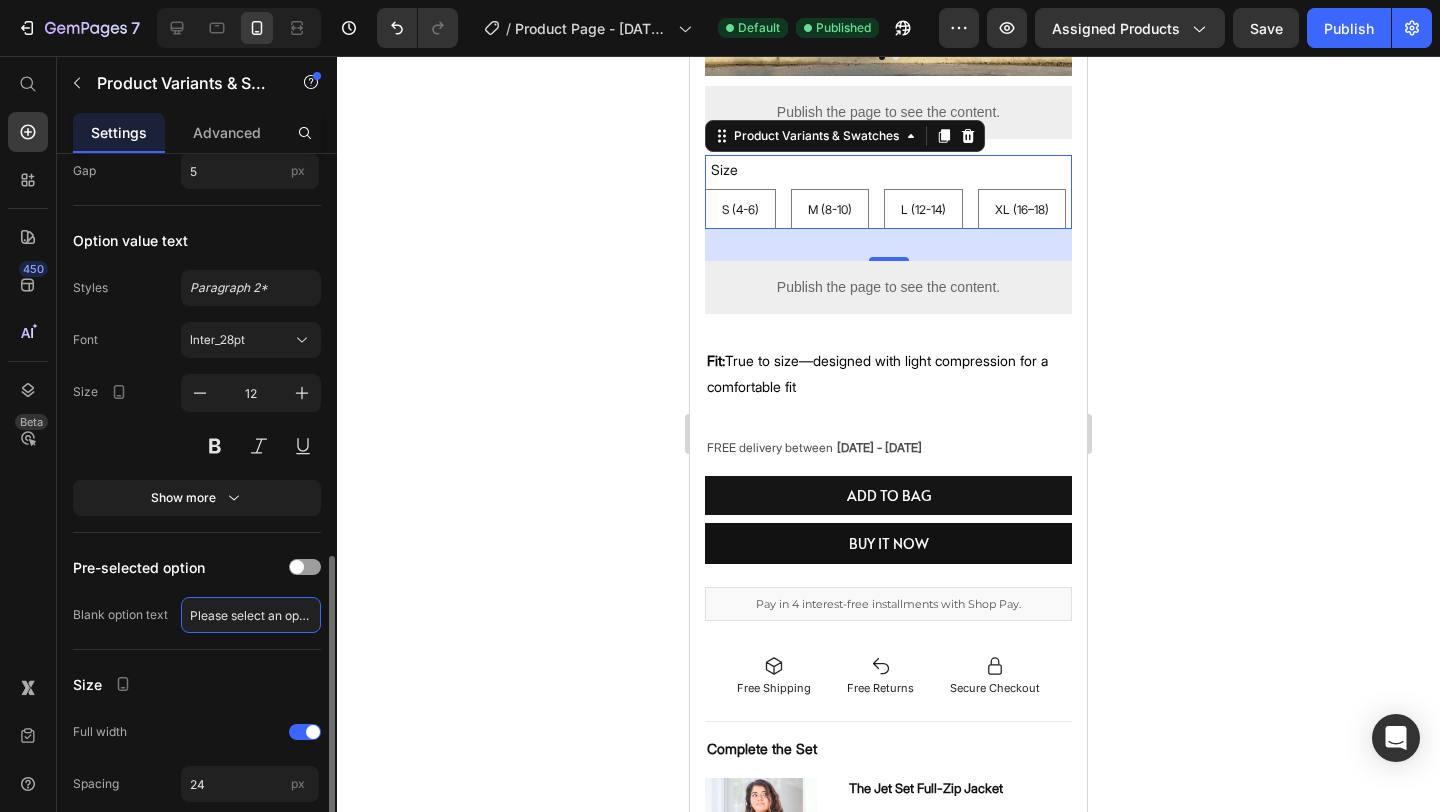 click on "Please select an option" 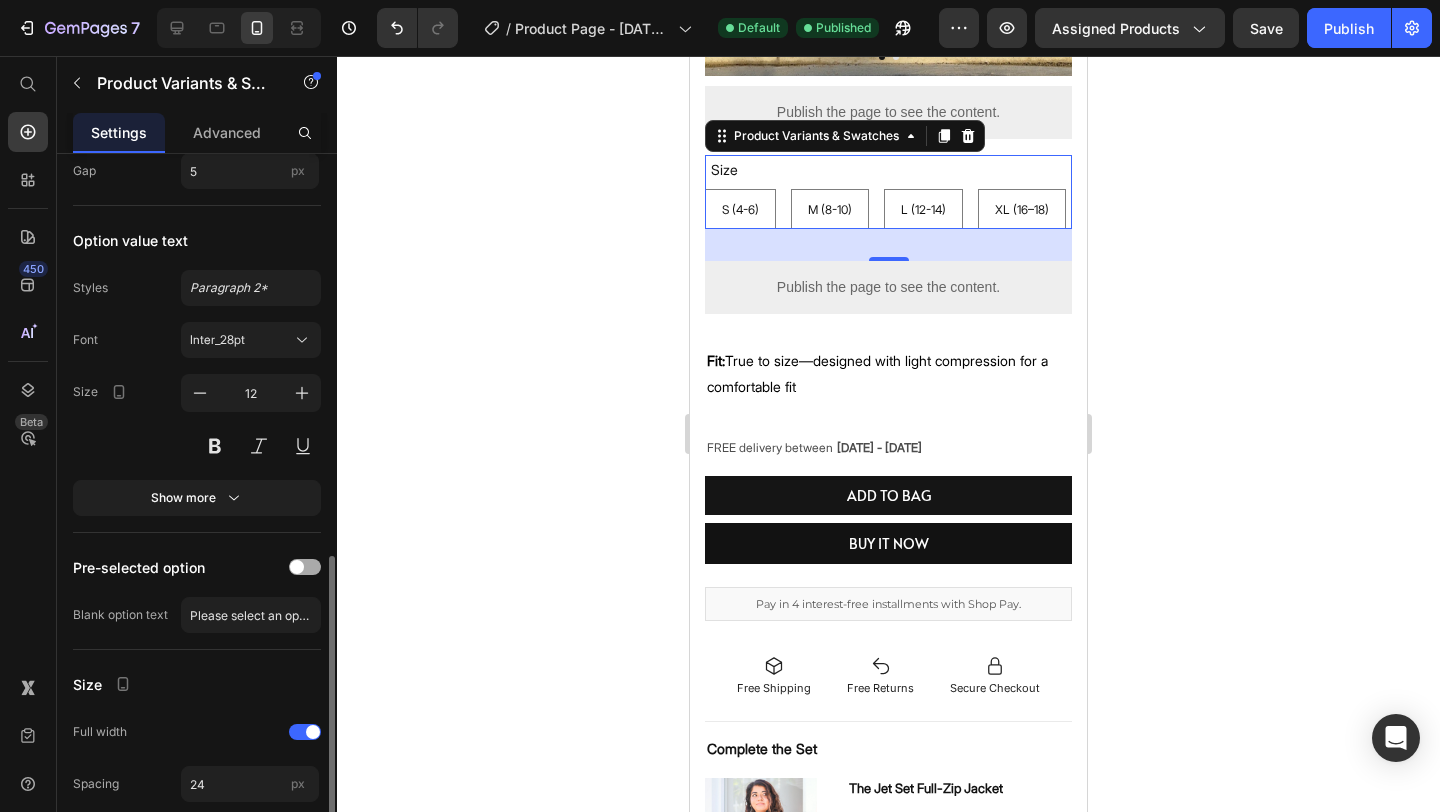 click on "Pre-selected option" 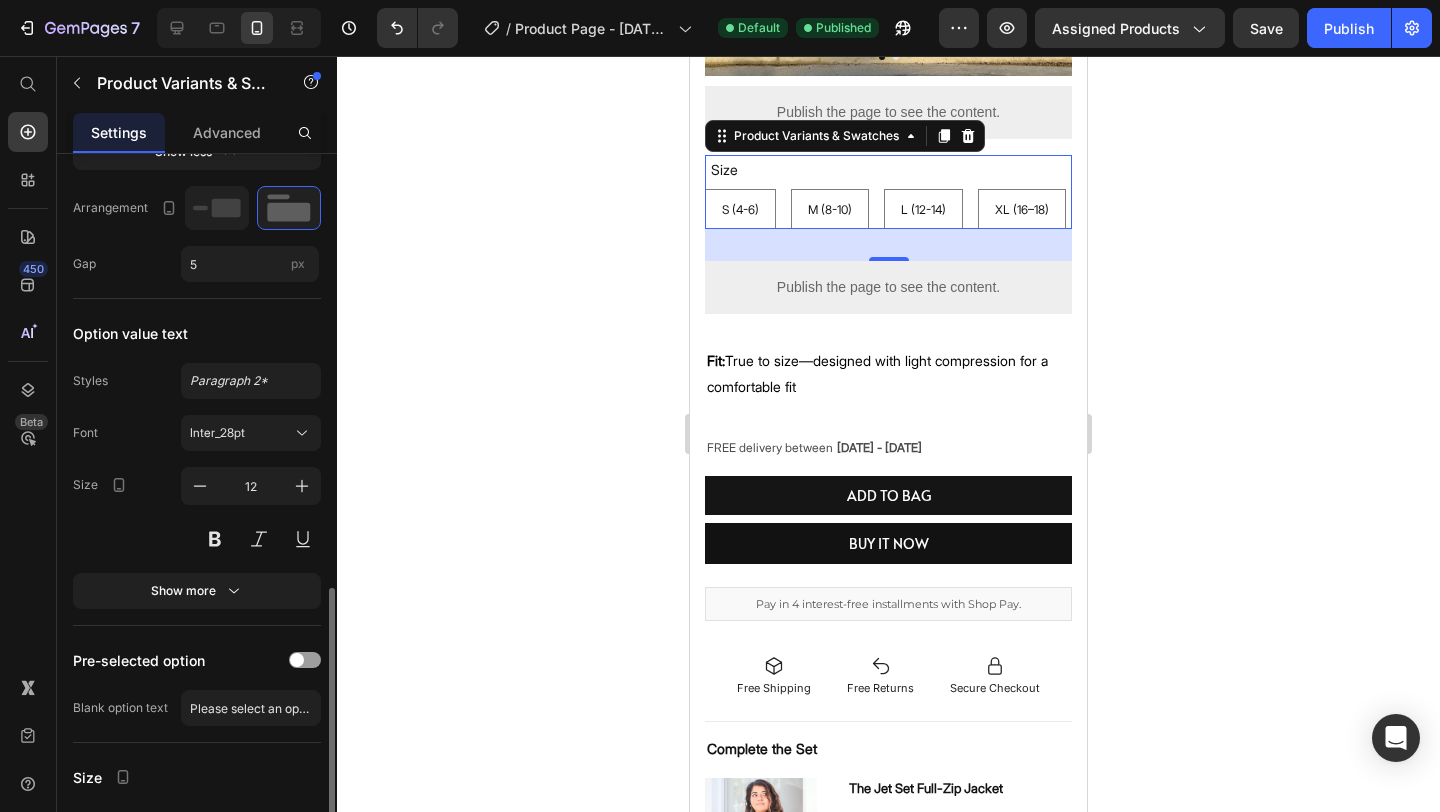 scroll, scrollTop: 947, scrollLeft: 0, axis: vertical 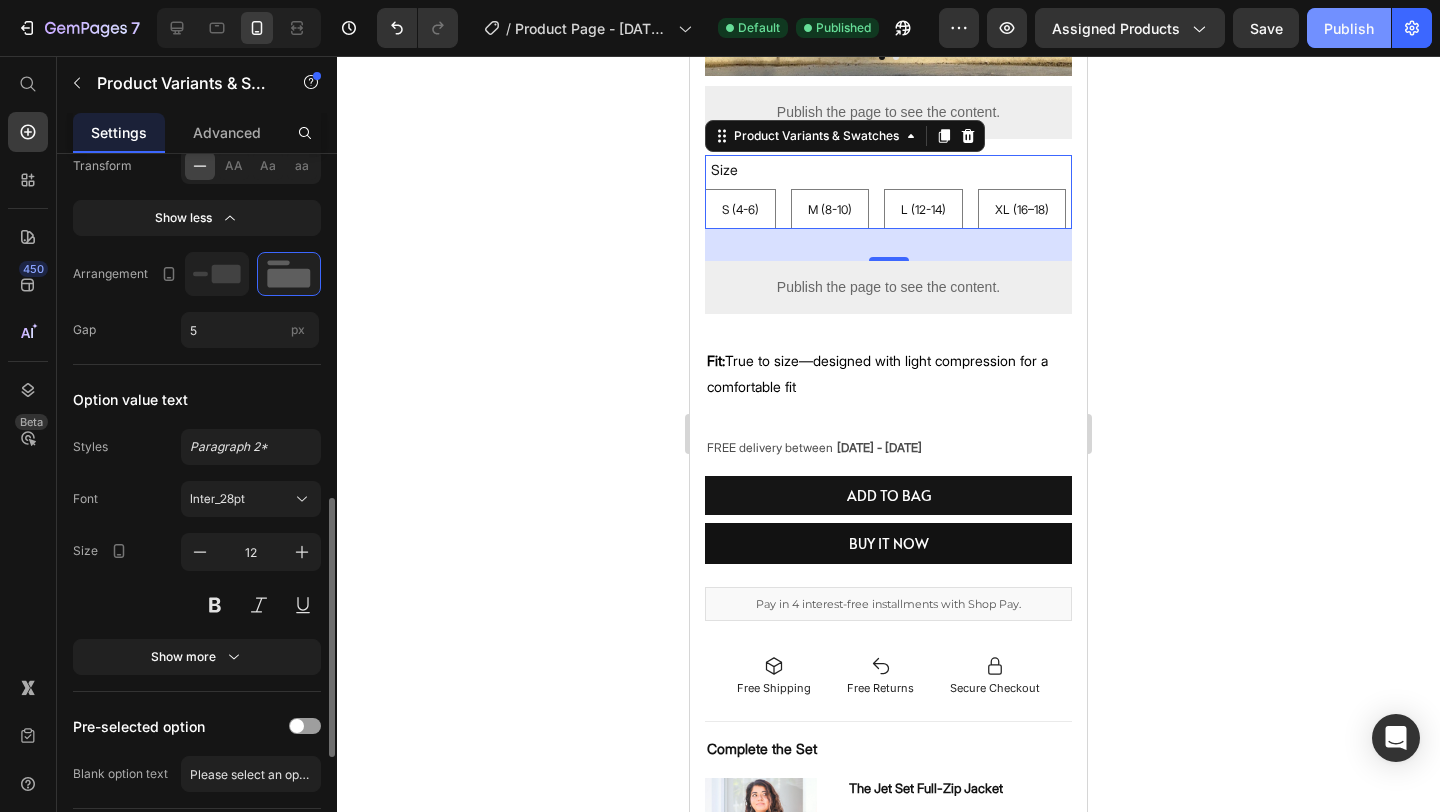 click on "Publish" at bounding box center (1349, 28) 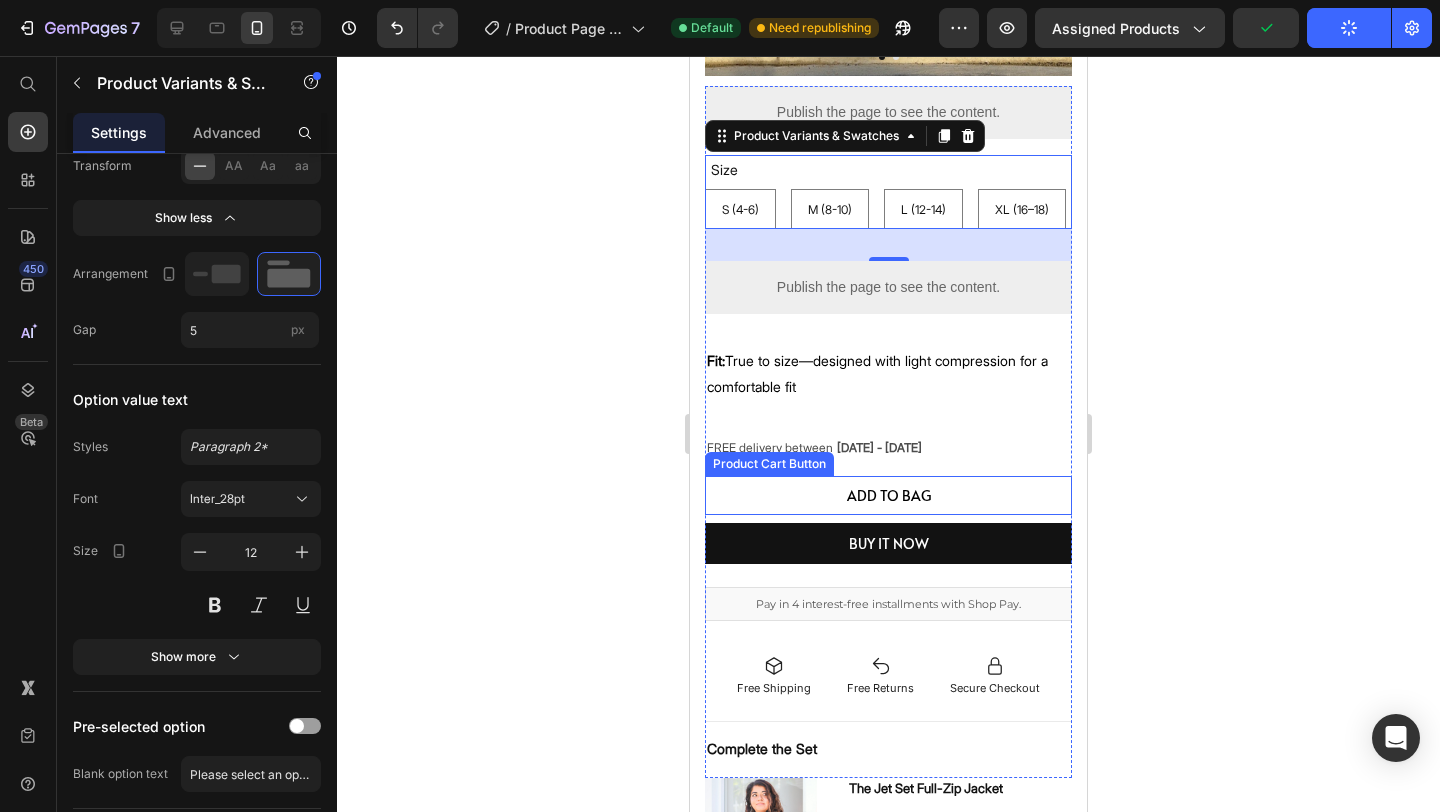 click on "add to Bag" at bounding box center [888, 495] 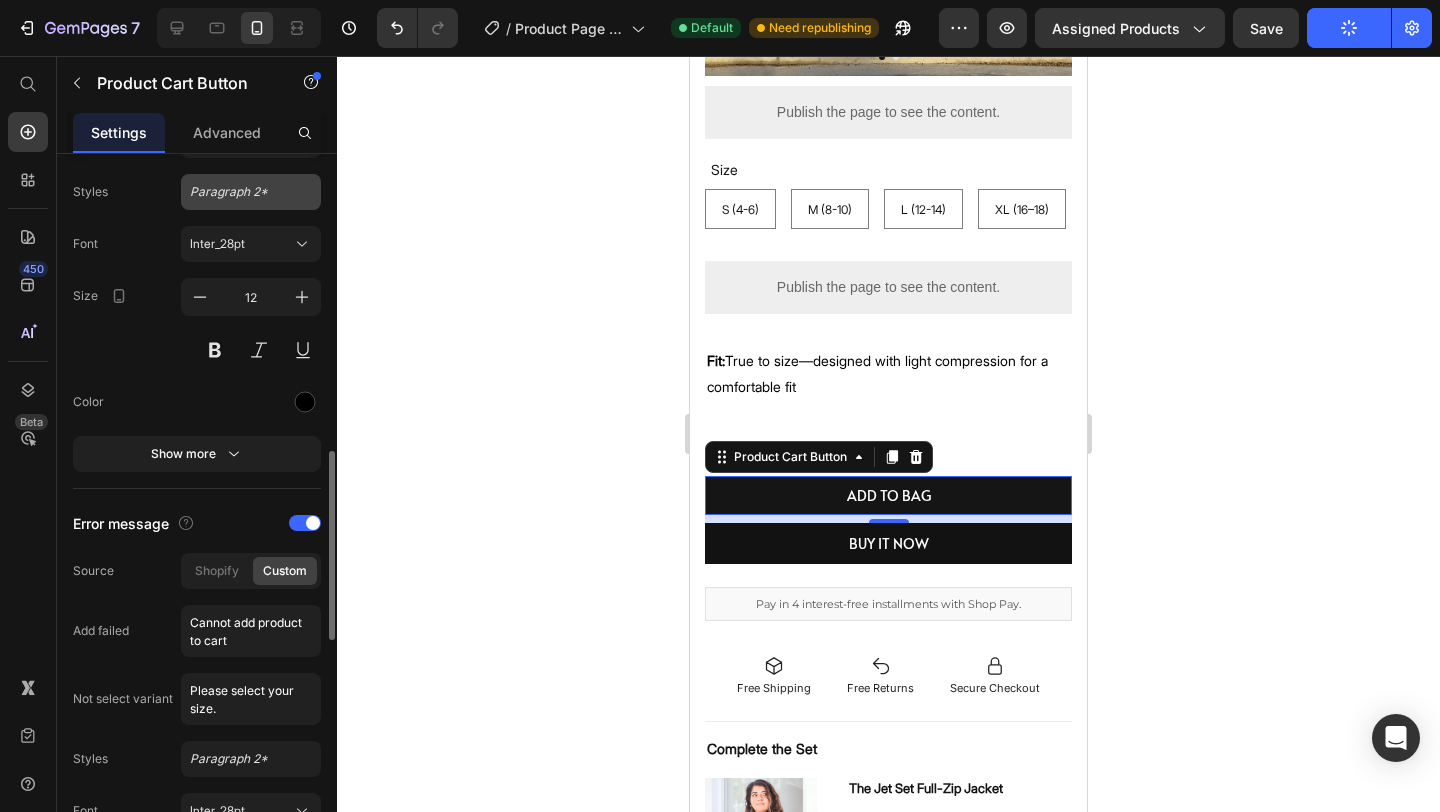 scroll, scrollTop: 1168, scrollLeft: 0, axis: vertical 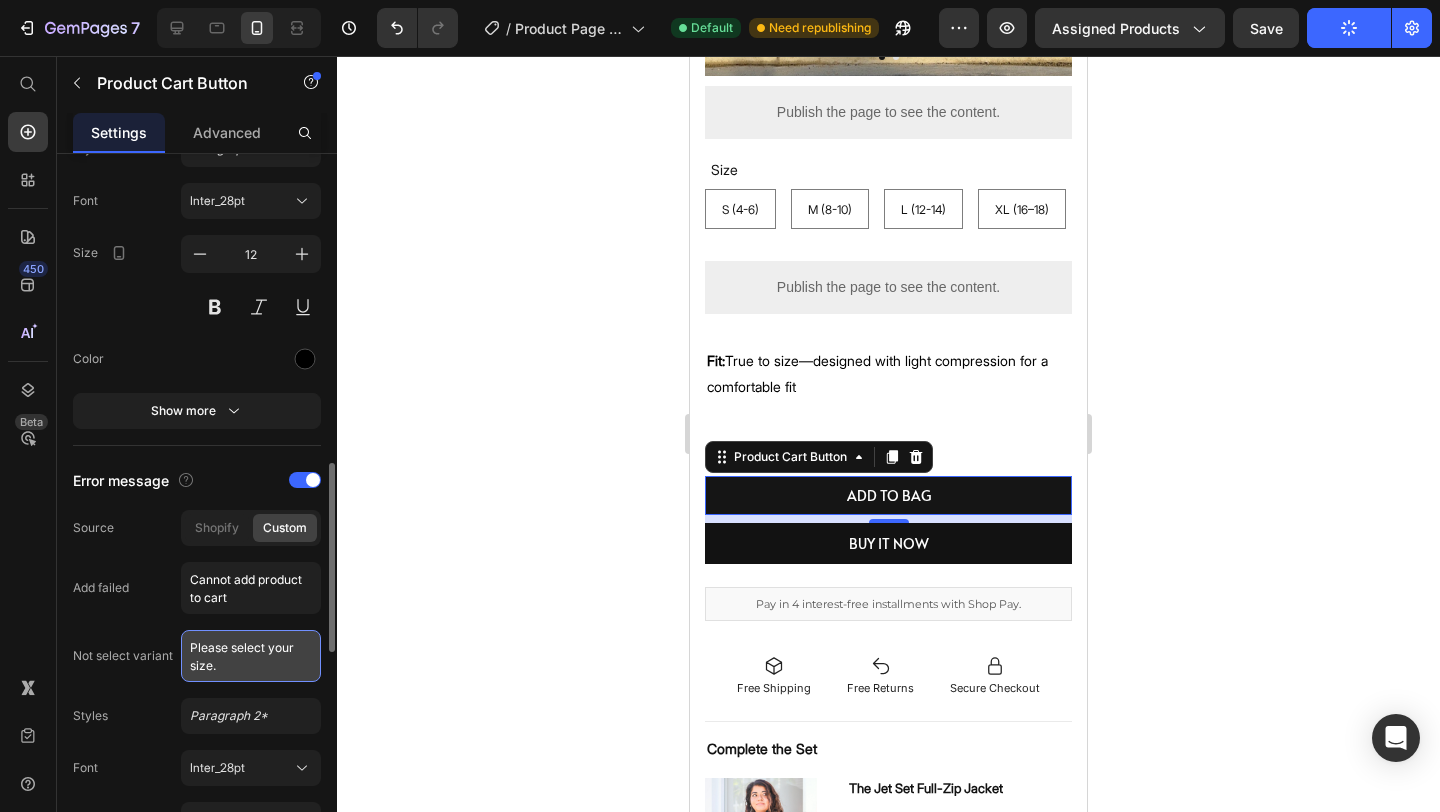 click on "Please select your size." at bounding box center [251, 656] 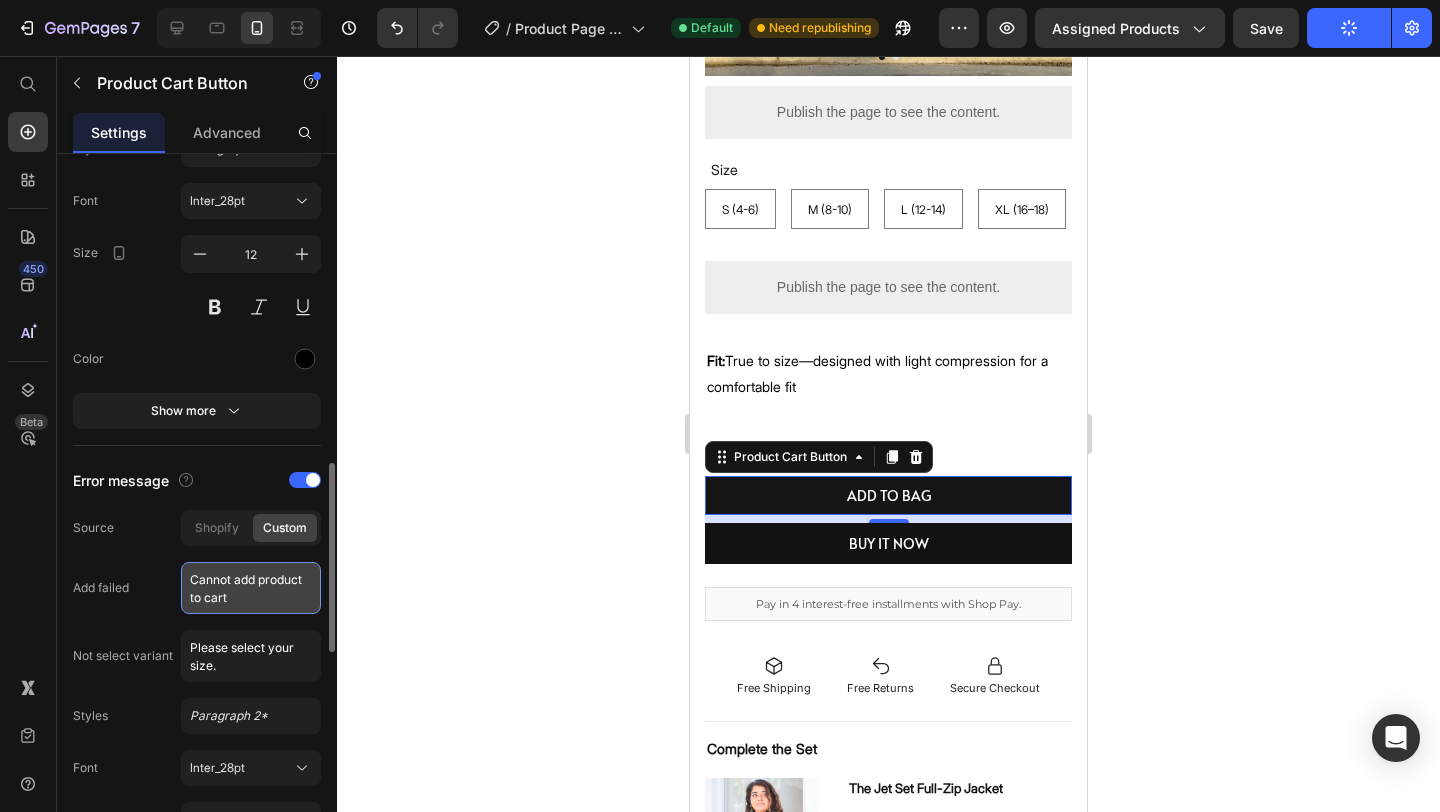 click on "Cannot add product to cart" at bounding box center (251, 588) 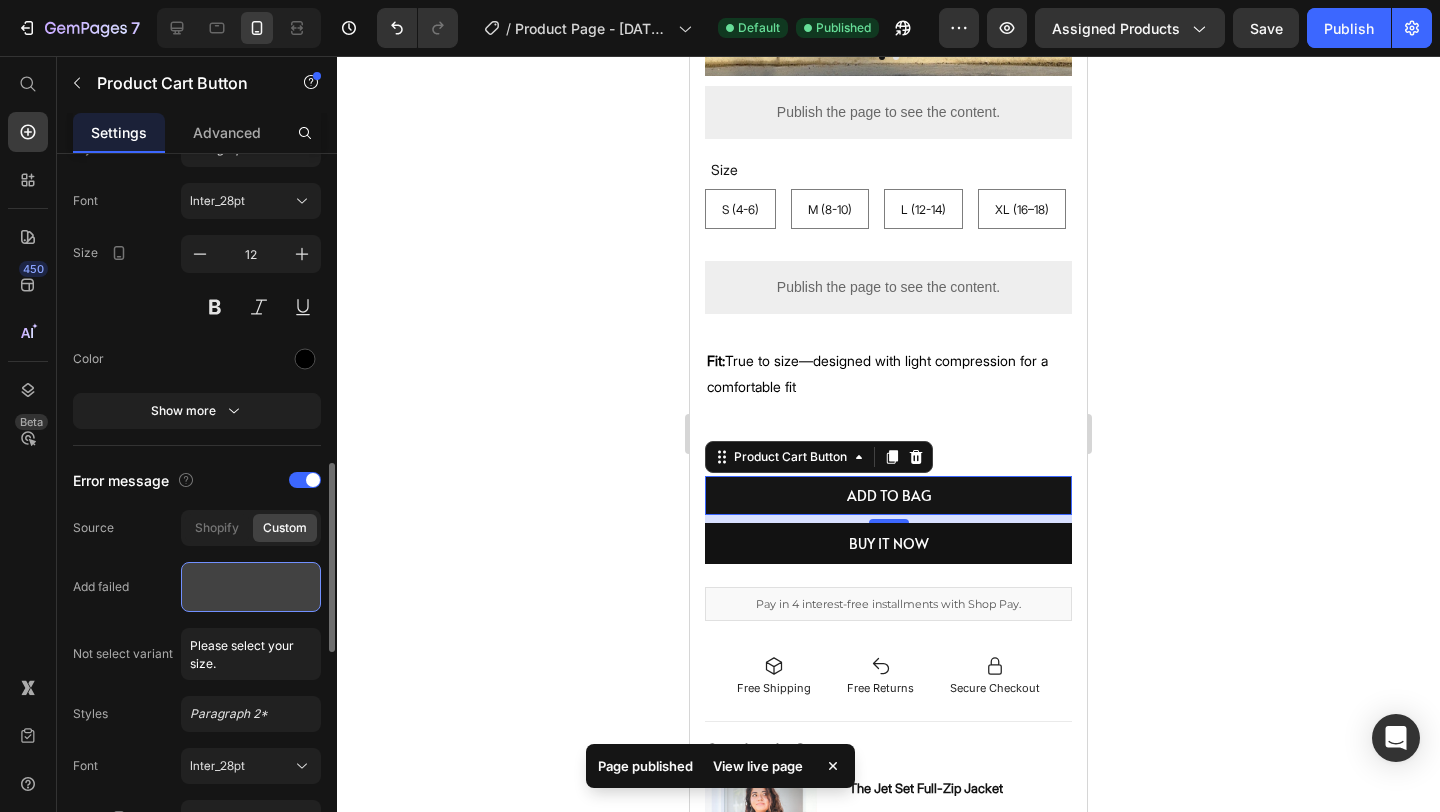 paste on "Please select your size." 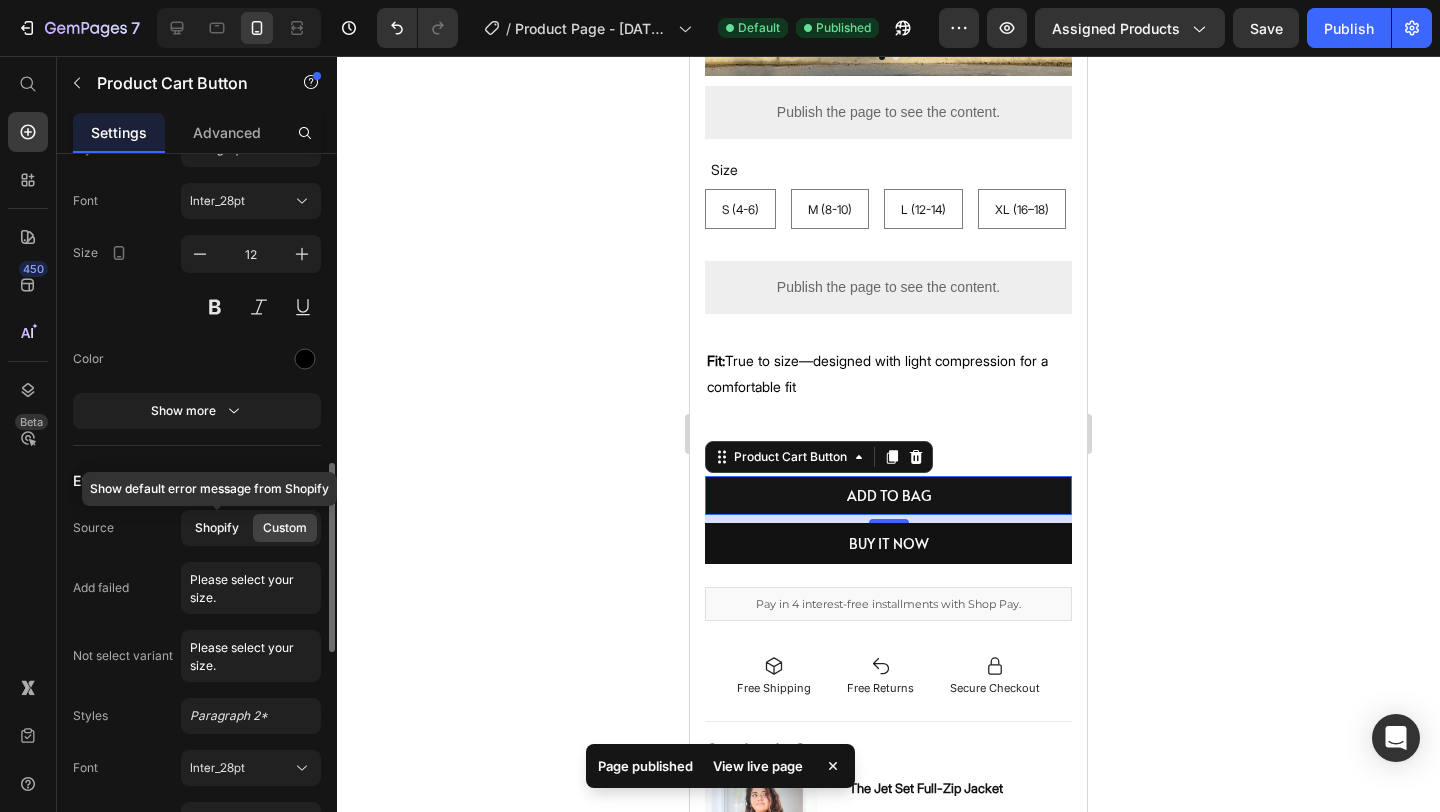 click on "Shopify" 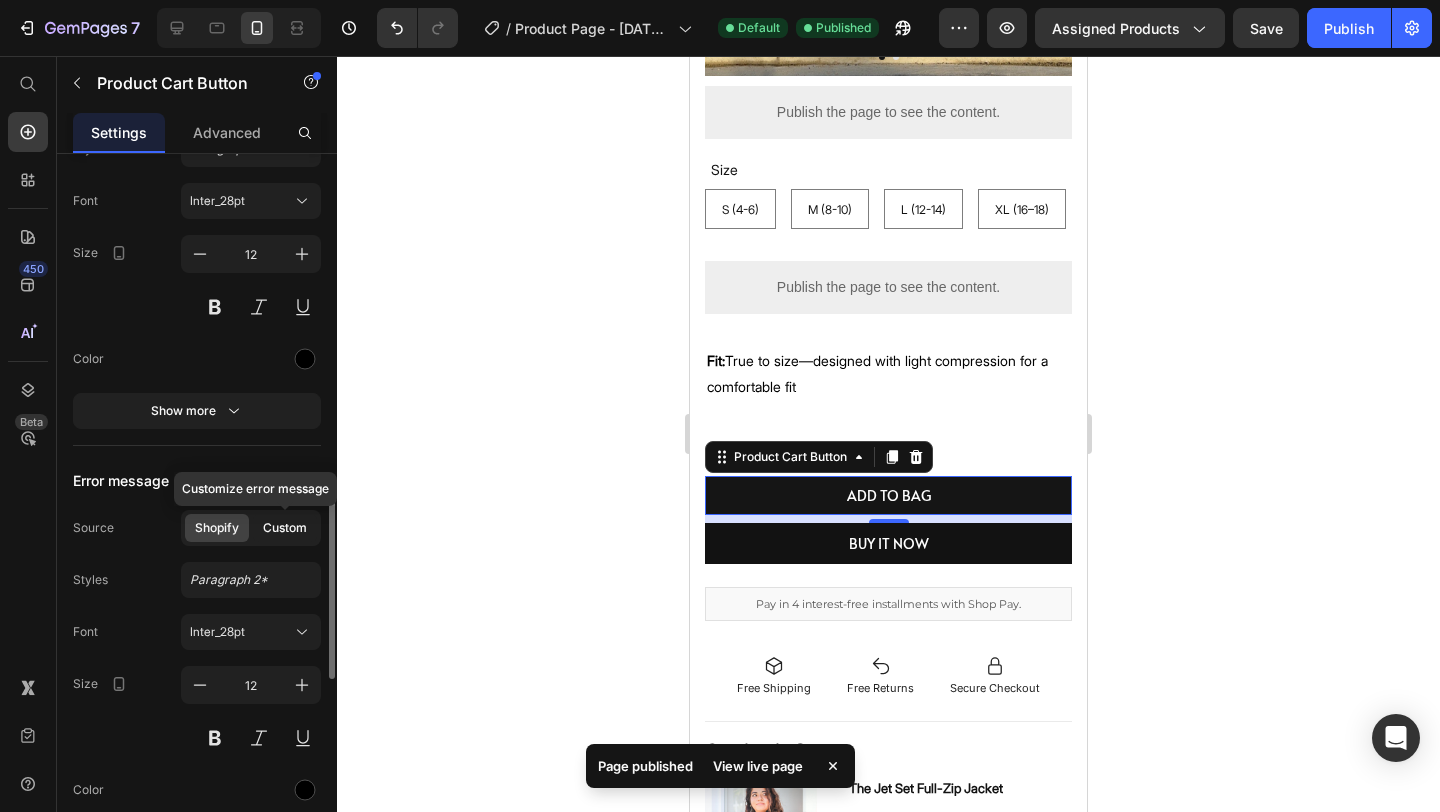 click on "Custom" 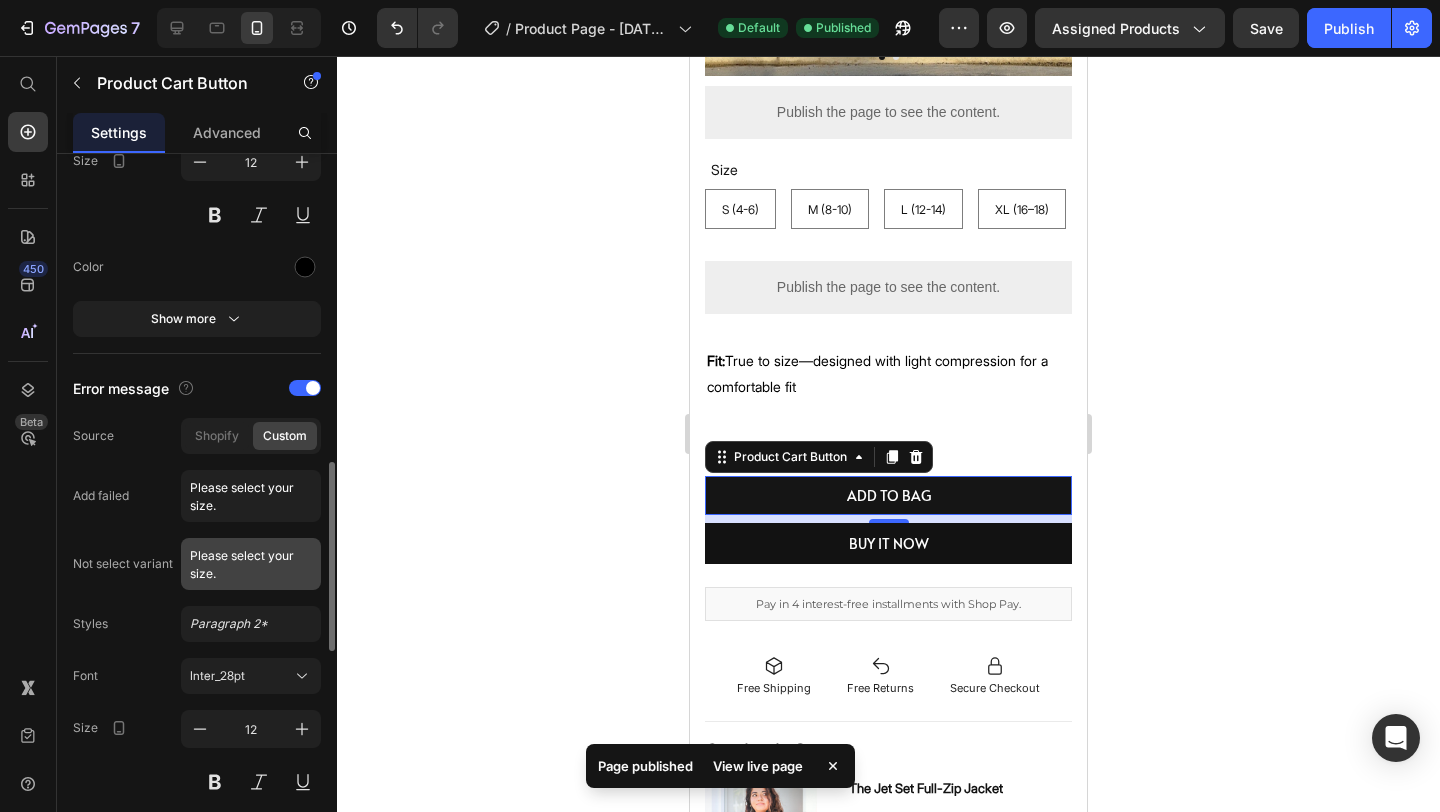 scroll, scrollTop: 1261, scrollLeft: 0, axis: vertical 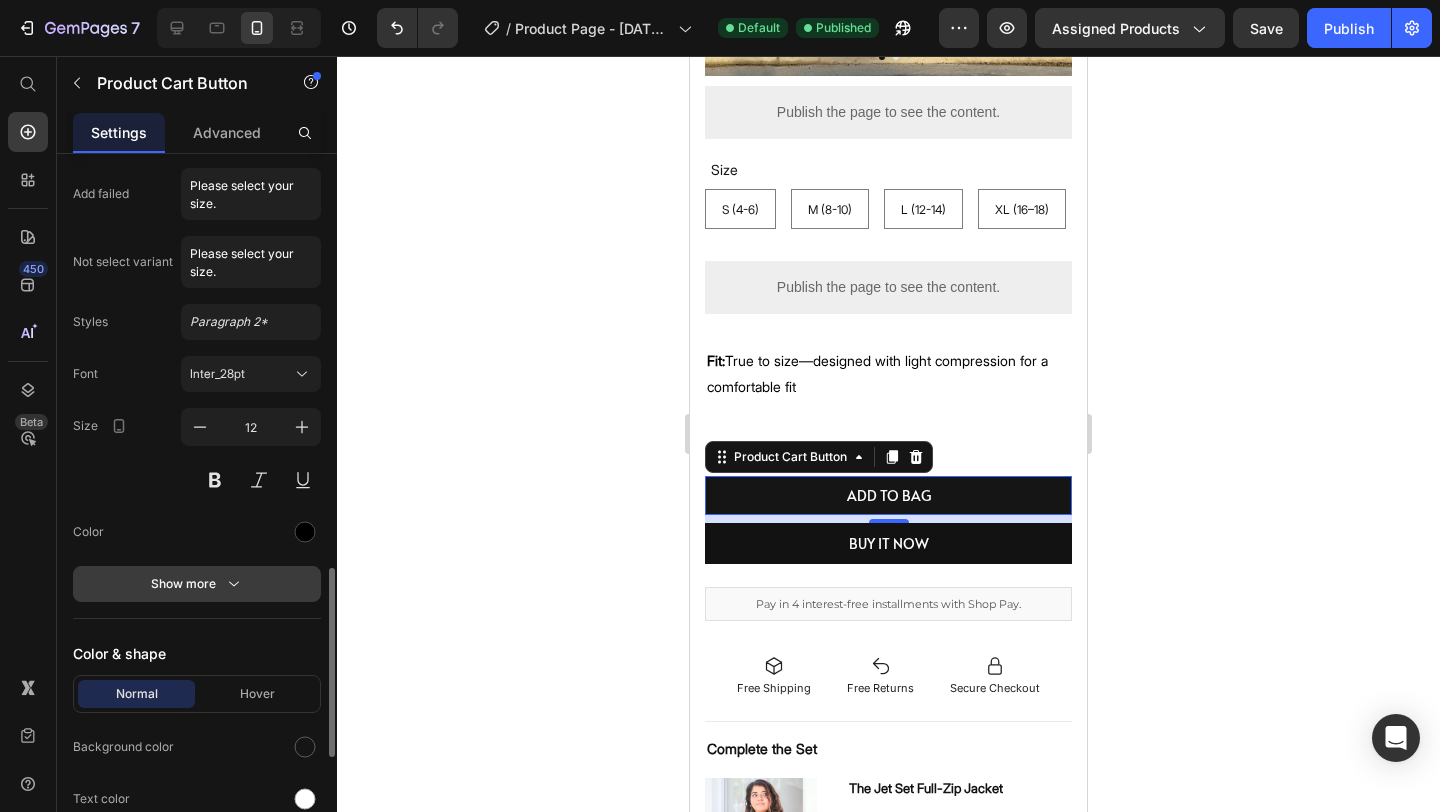 click on "Show more" at bounding box center (197, 584) 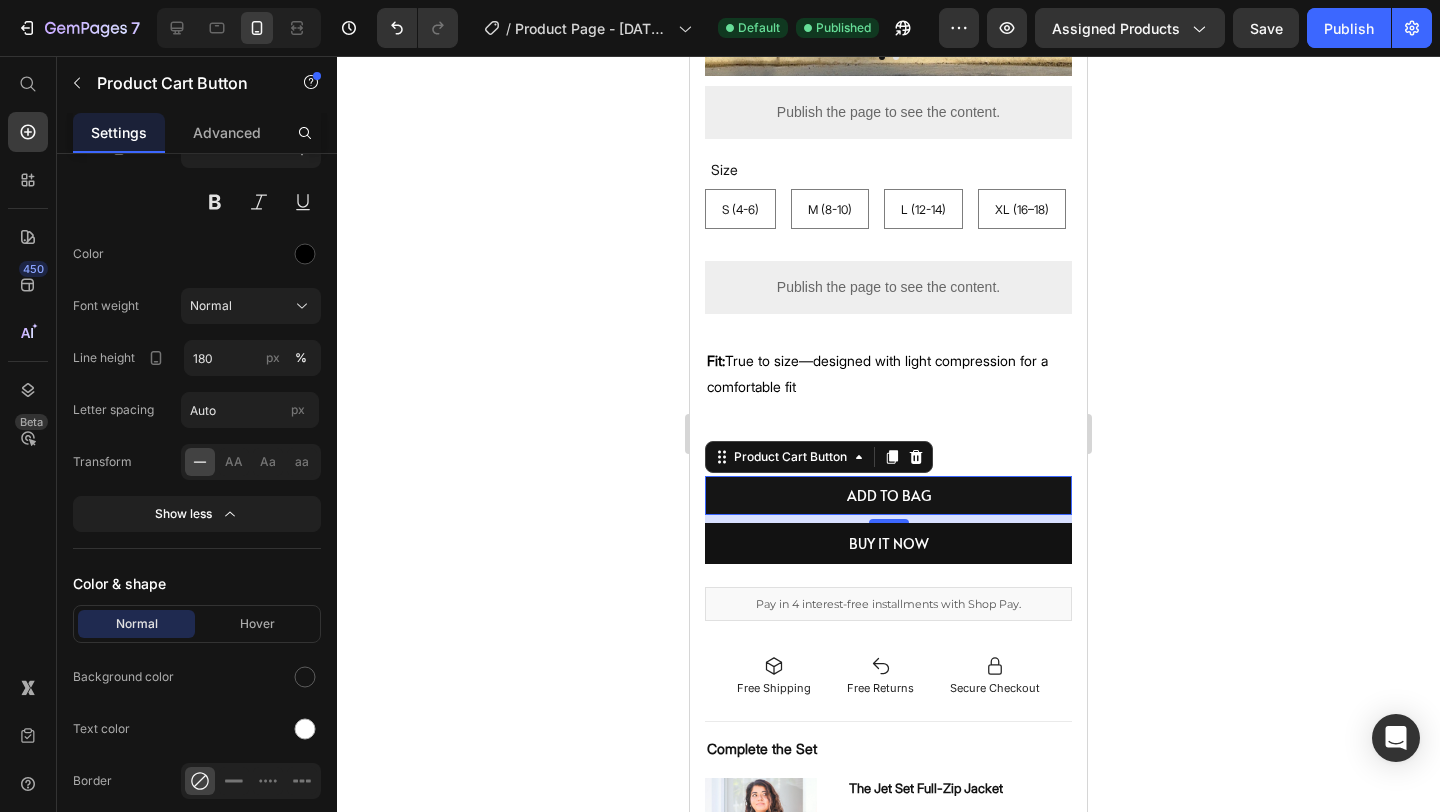 scroll, scrollTop: 1759, scrollLeft: 0, axis: vertical 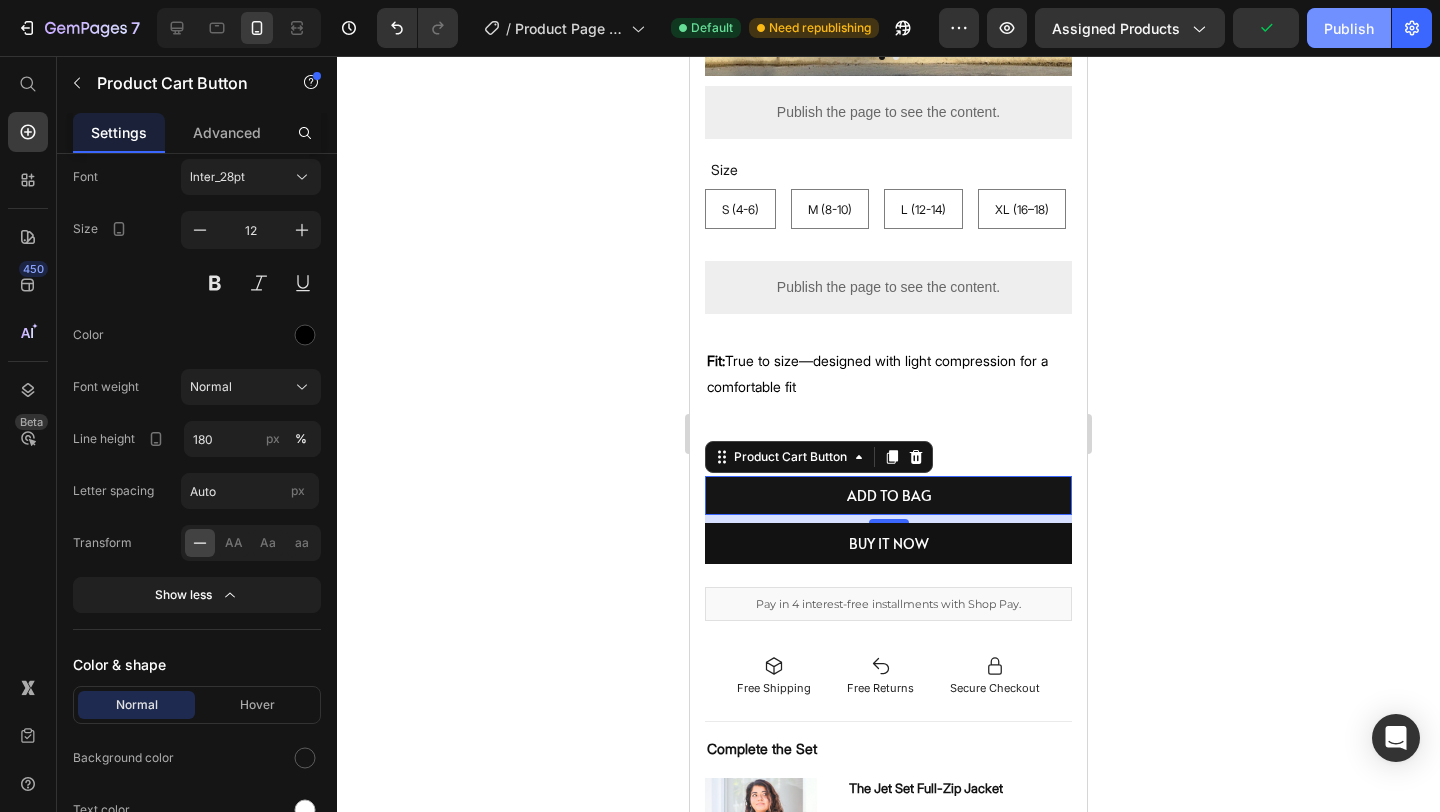 click on "Publish" 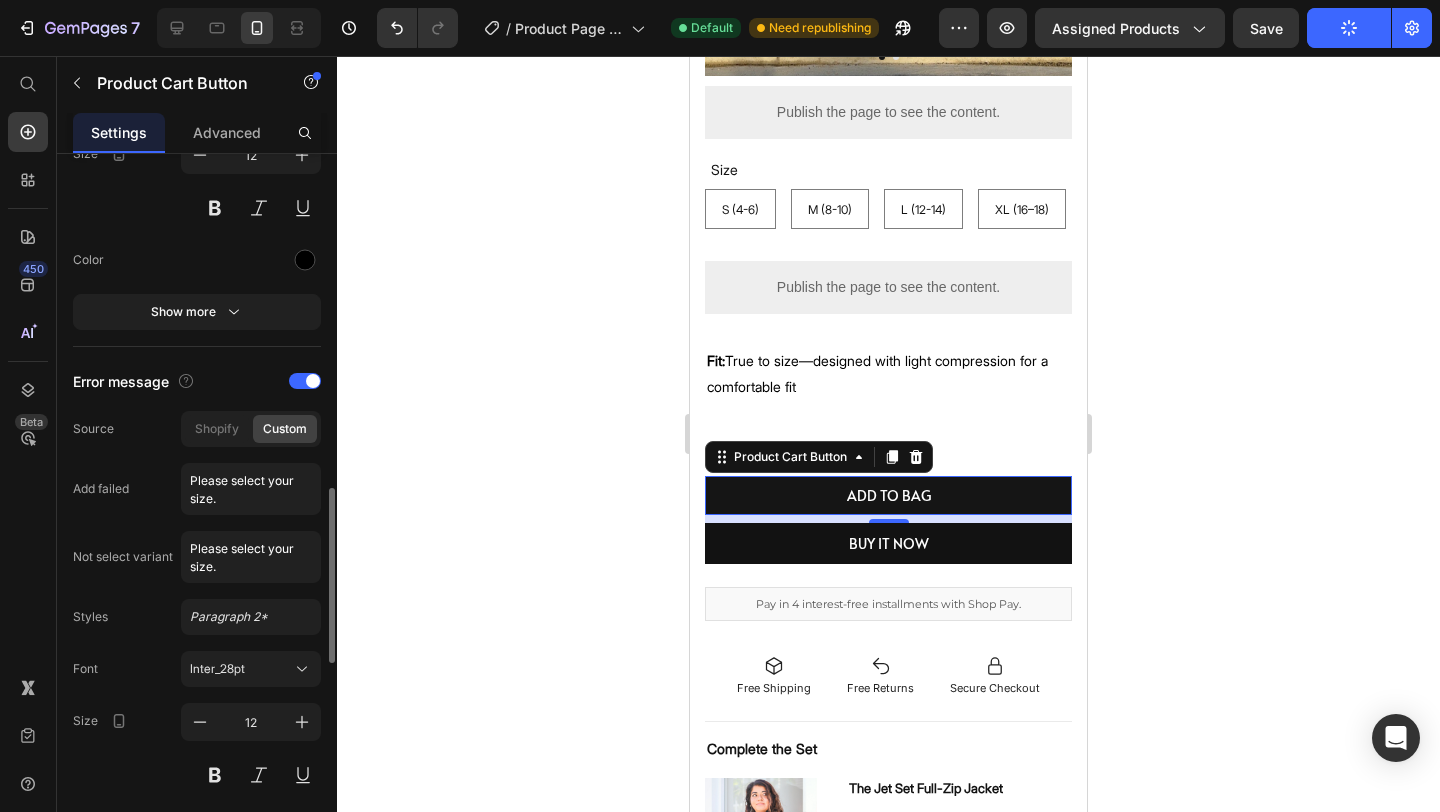 scroll, scrollTop: 1262, scrollLeft: 0, axis: vertical 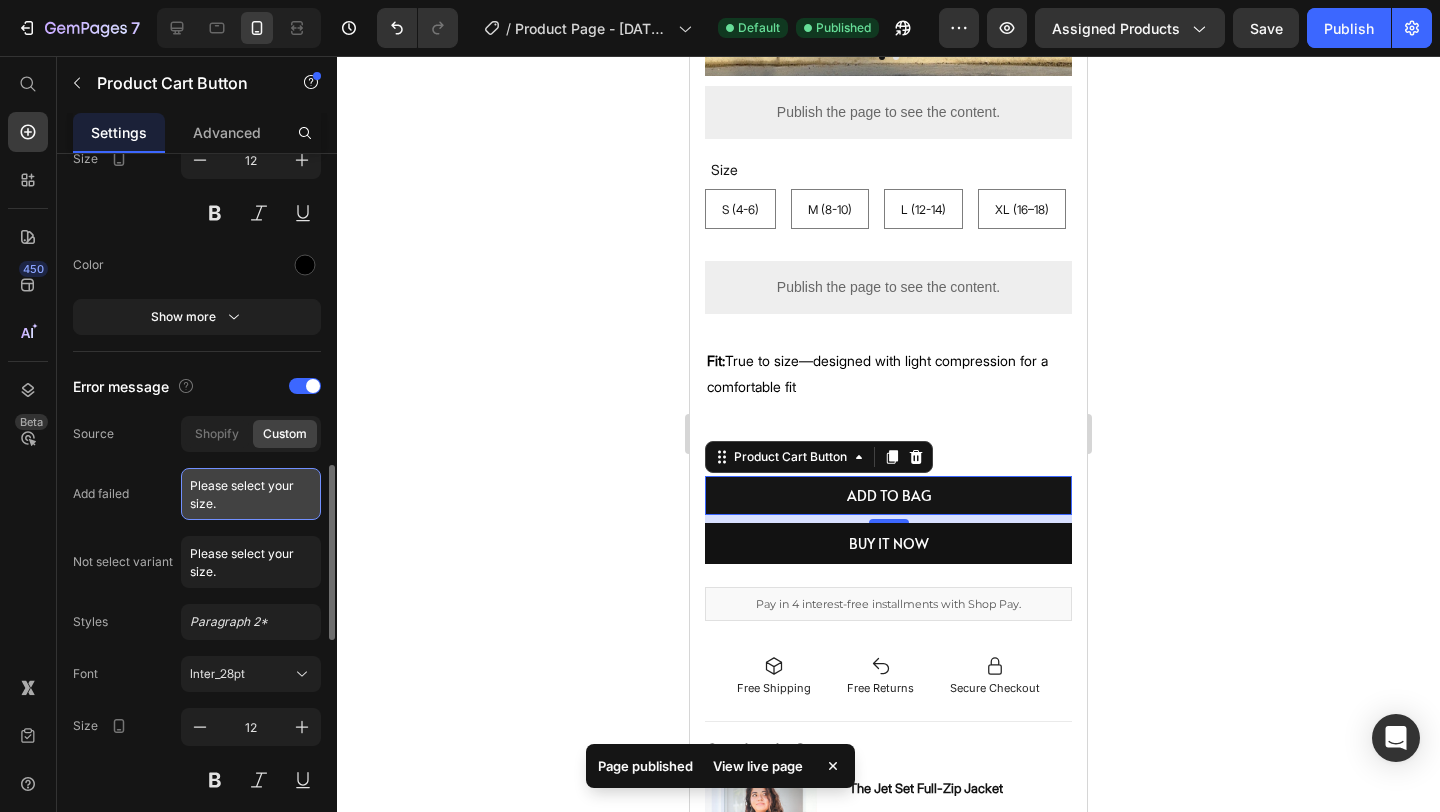 click on "Please select your size." at bounding box center [251, 494] 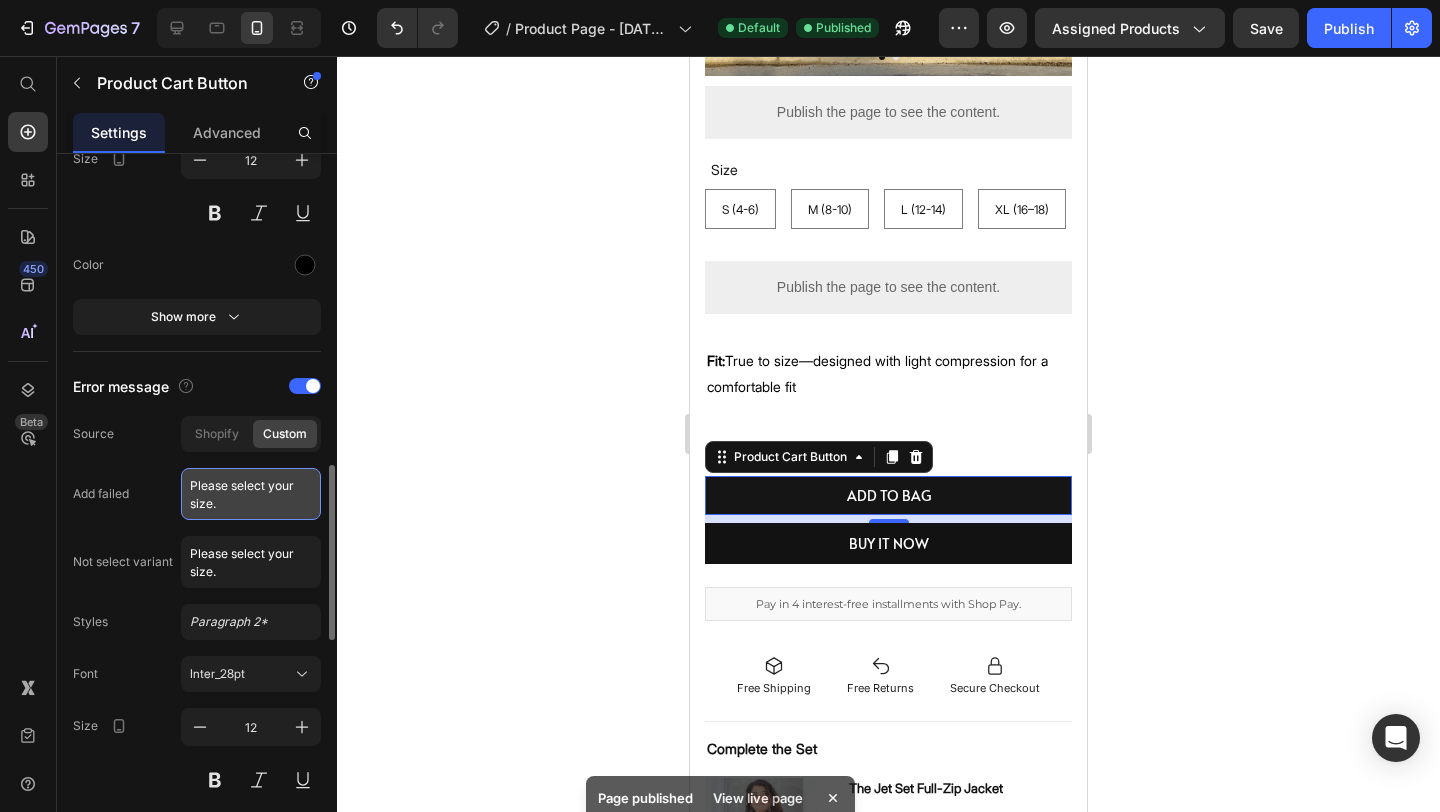 click on "Please select your size." at bounding box center (251, 494) 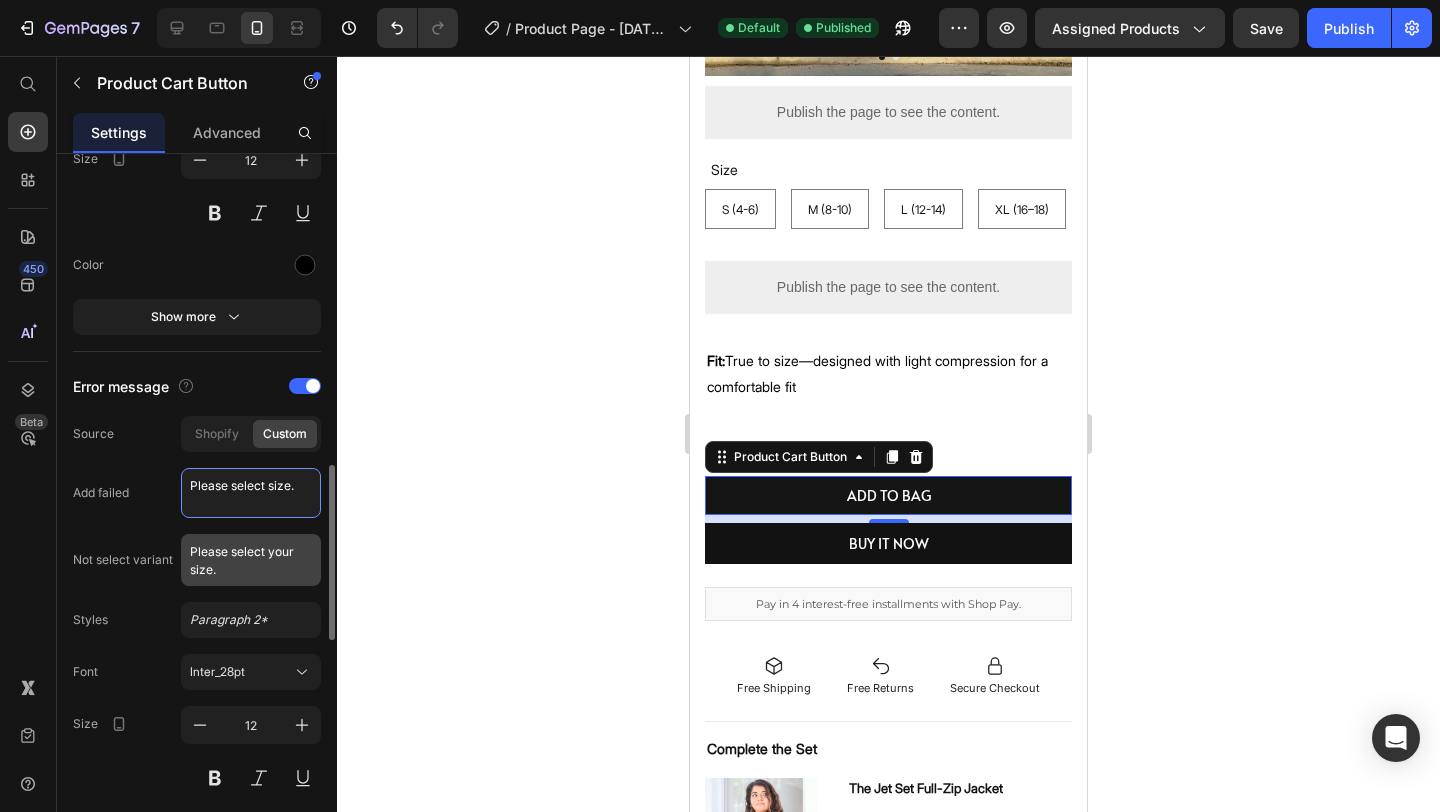type on "Please select size." 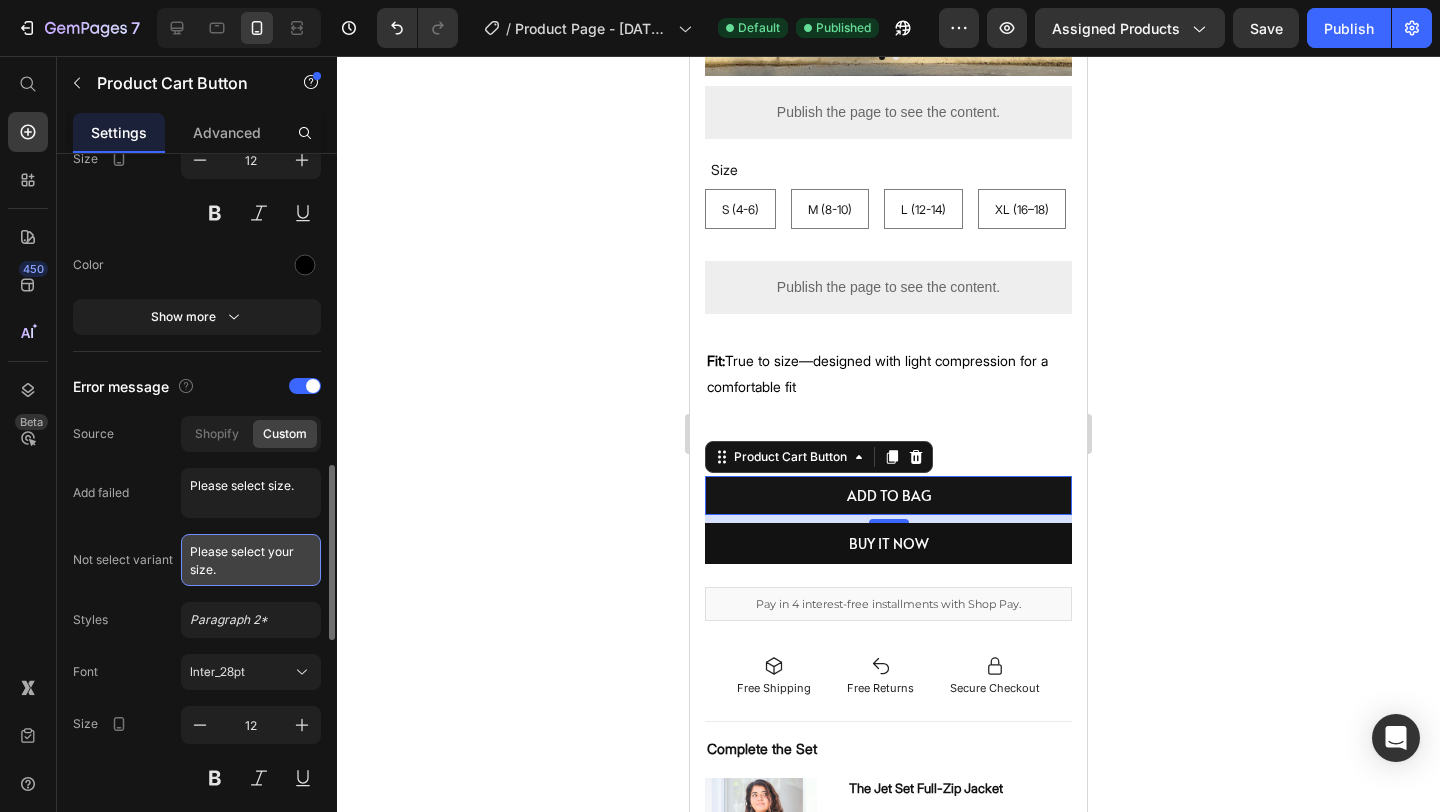 click on "Please select your size." at bounding box center [251, 560] 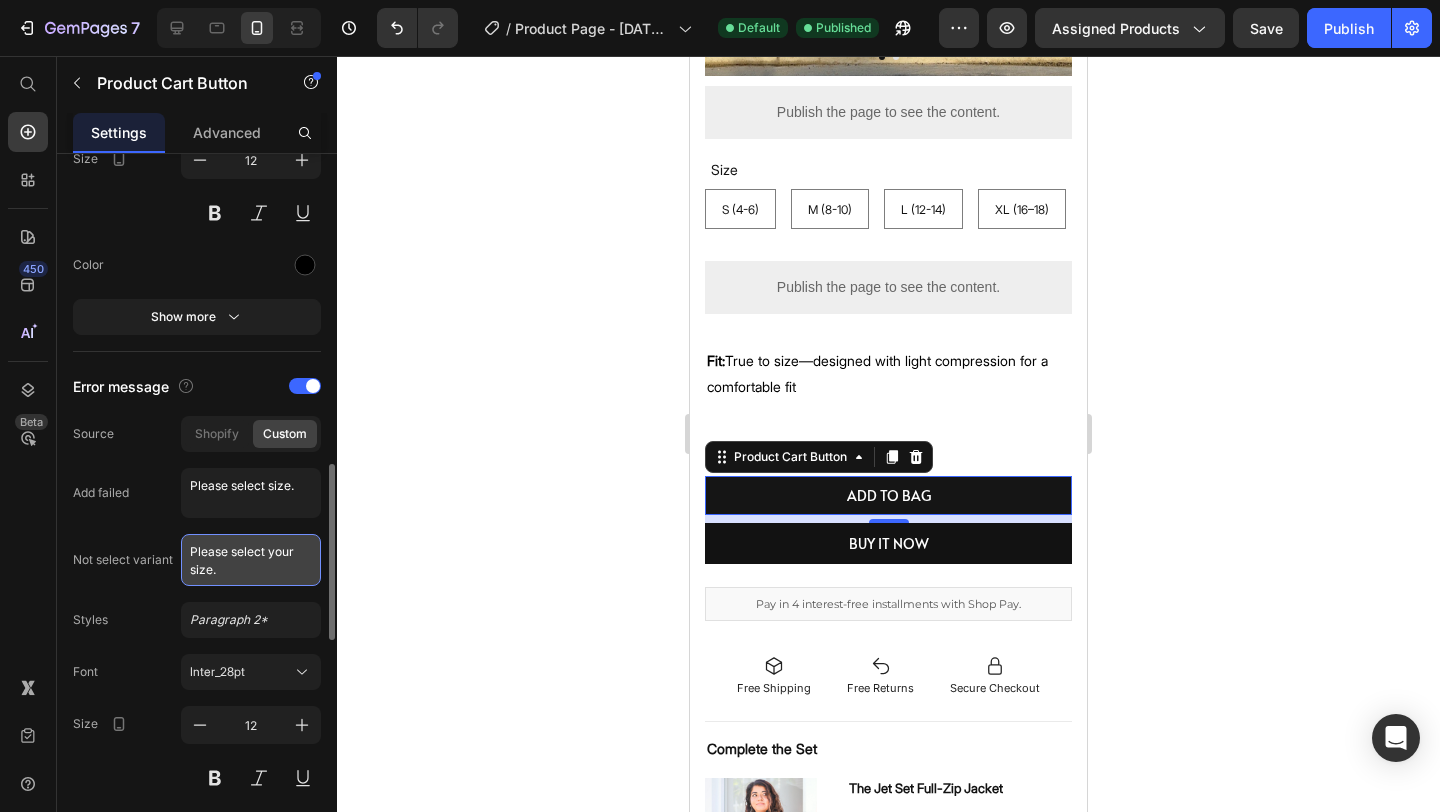 click on "Please select your size." at bounding box center [251, 560] 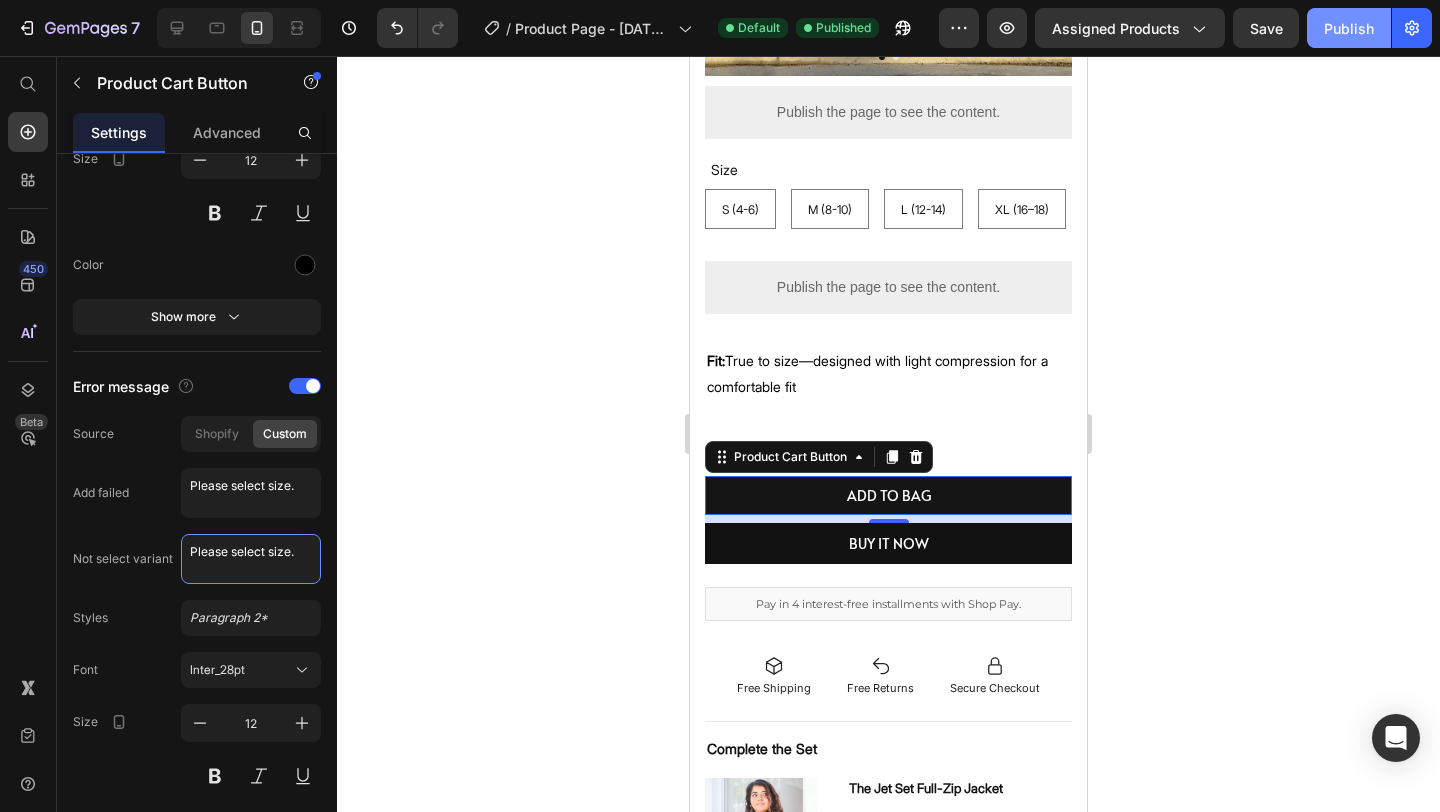 type on "Please select size." 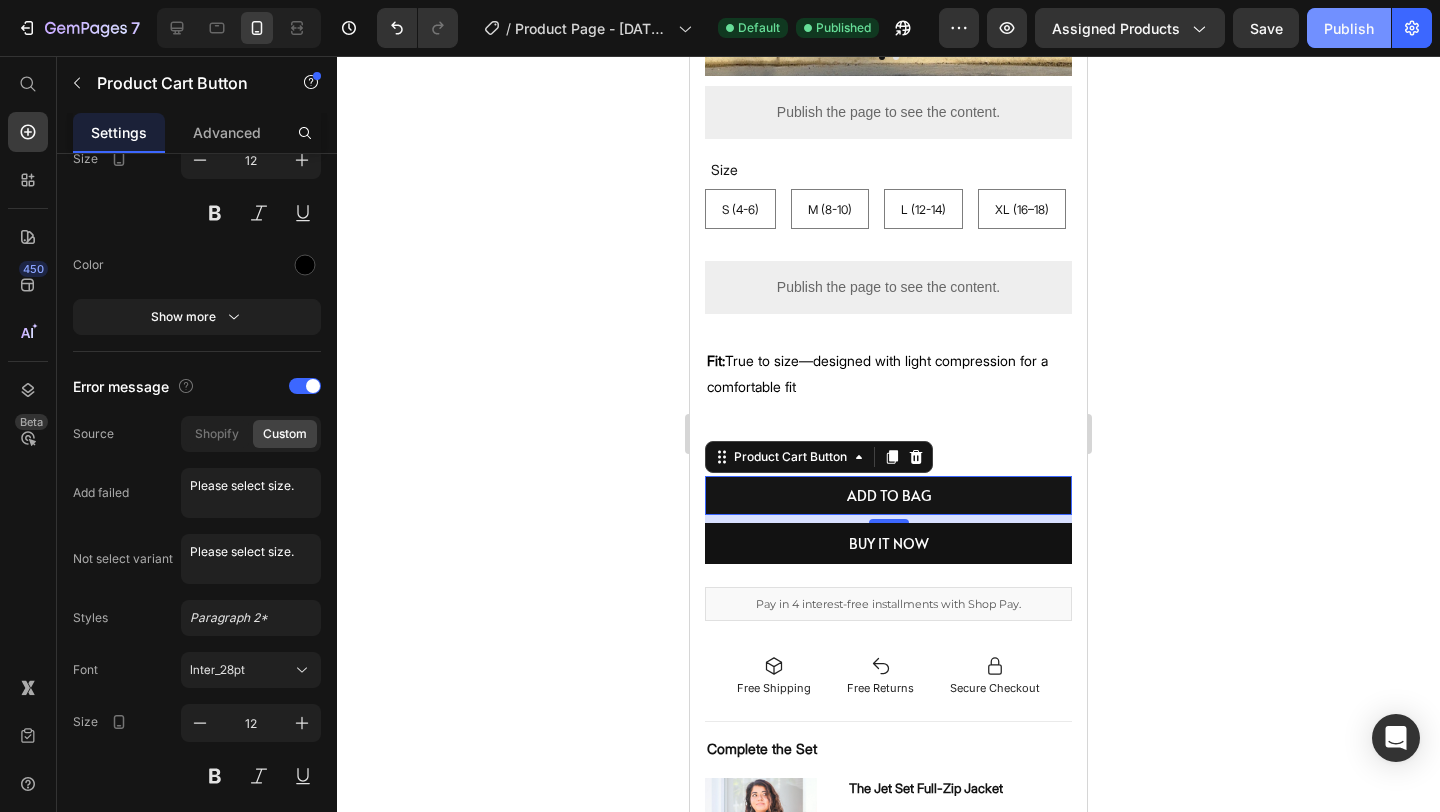 click on "Publish" at bounding box center (1349, 28) 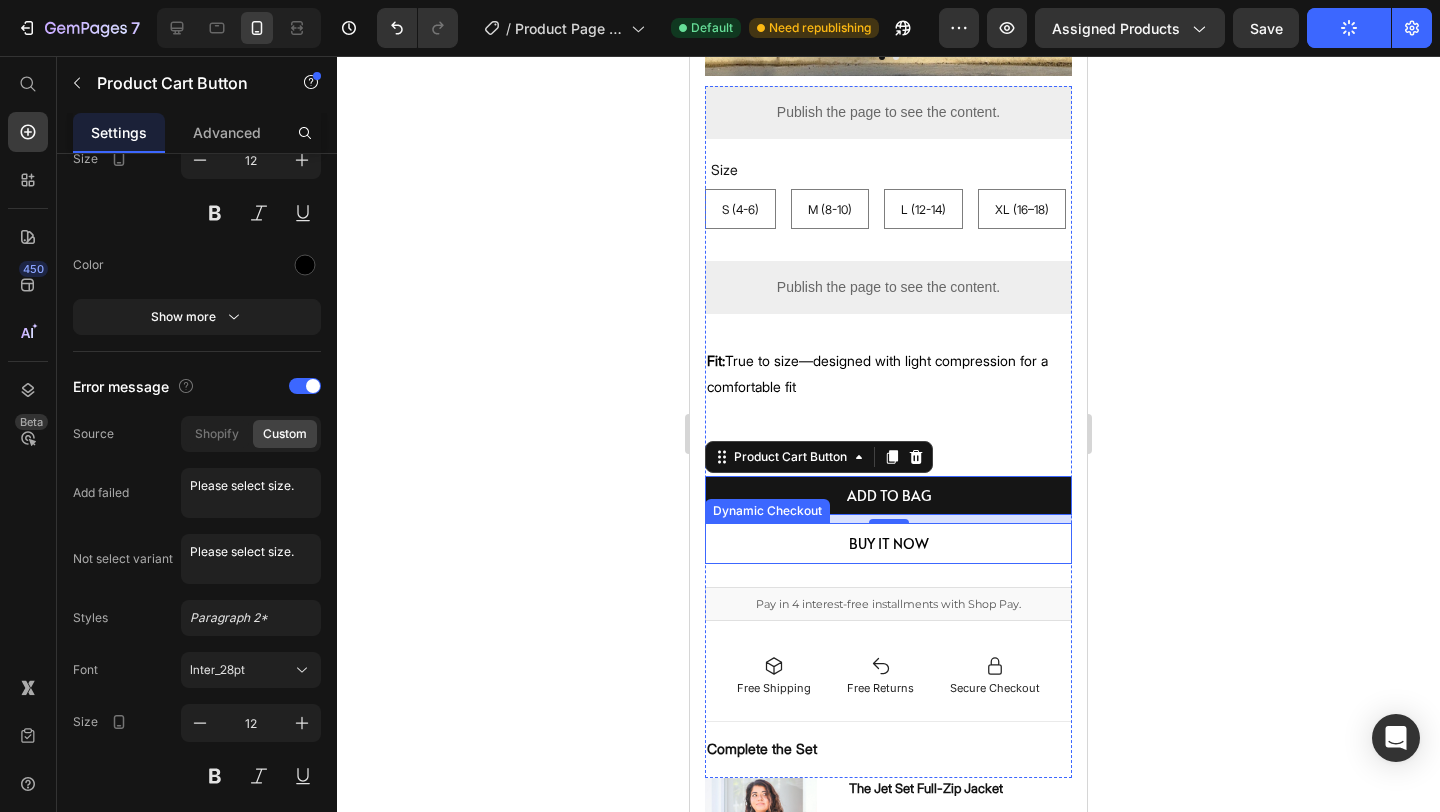 click on "BUY IT NOW" at bounding box center (888, 543) 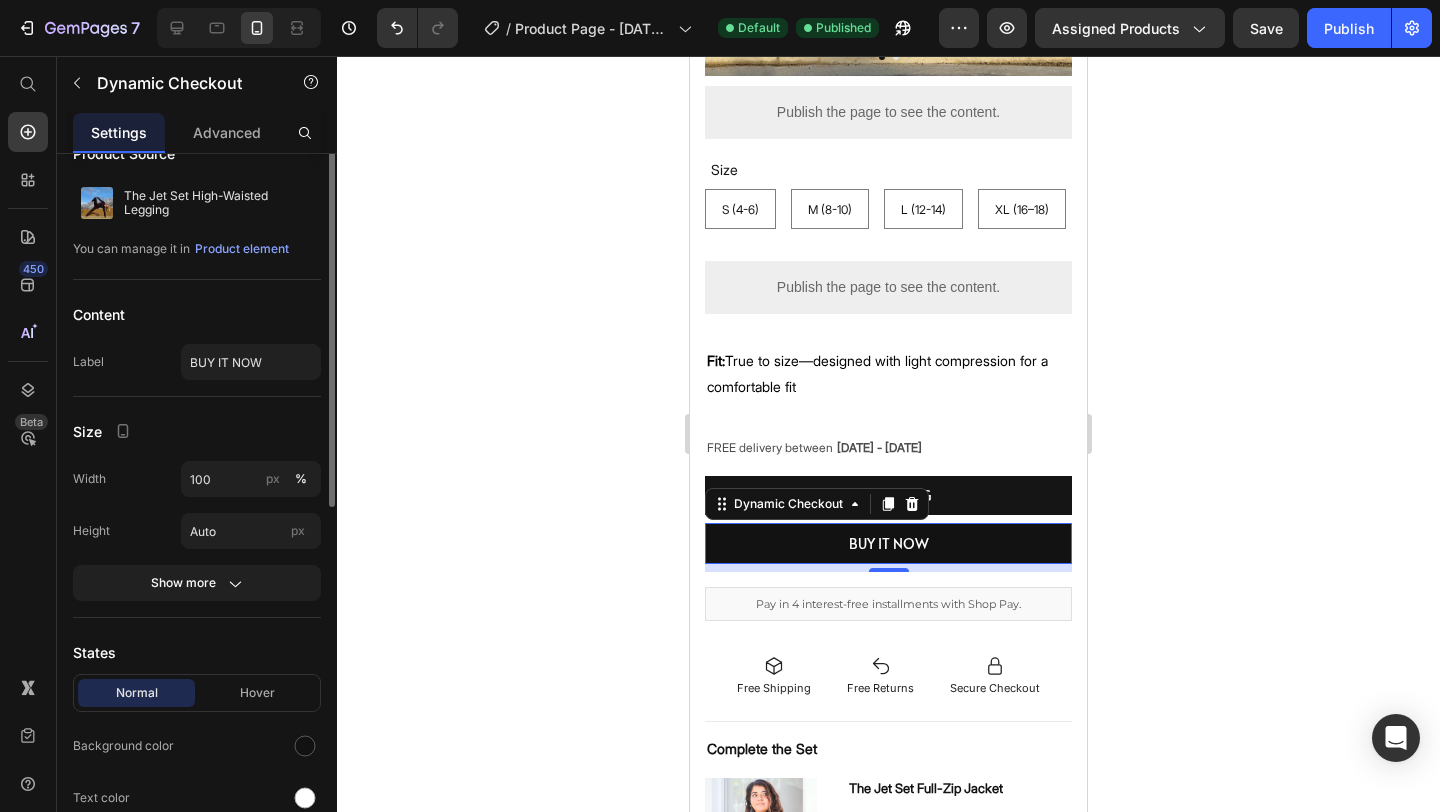 scroll, scrollTop: 144, scrollLeft: 0, axis: vertical 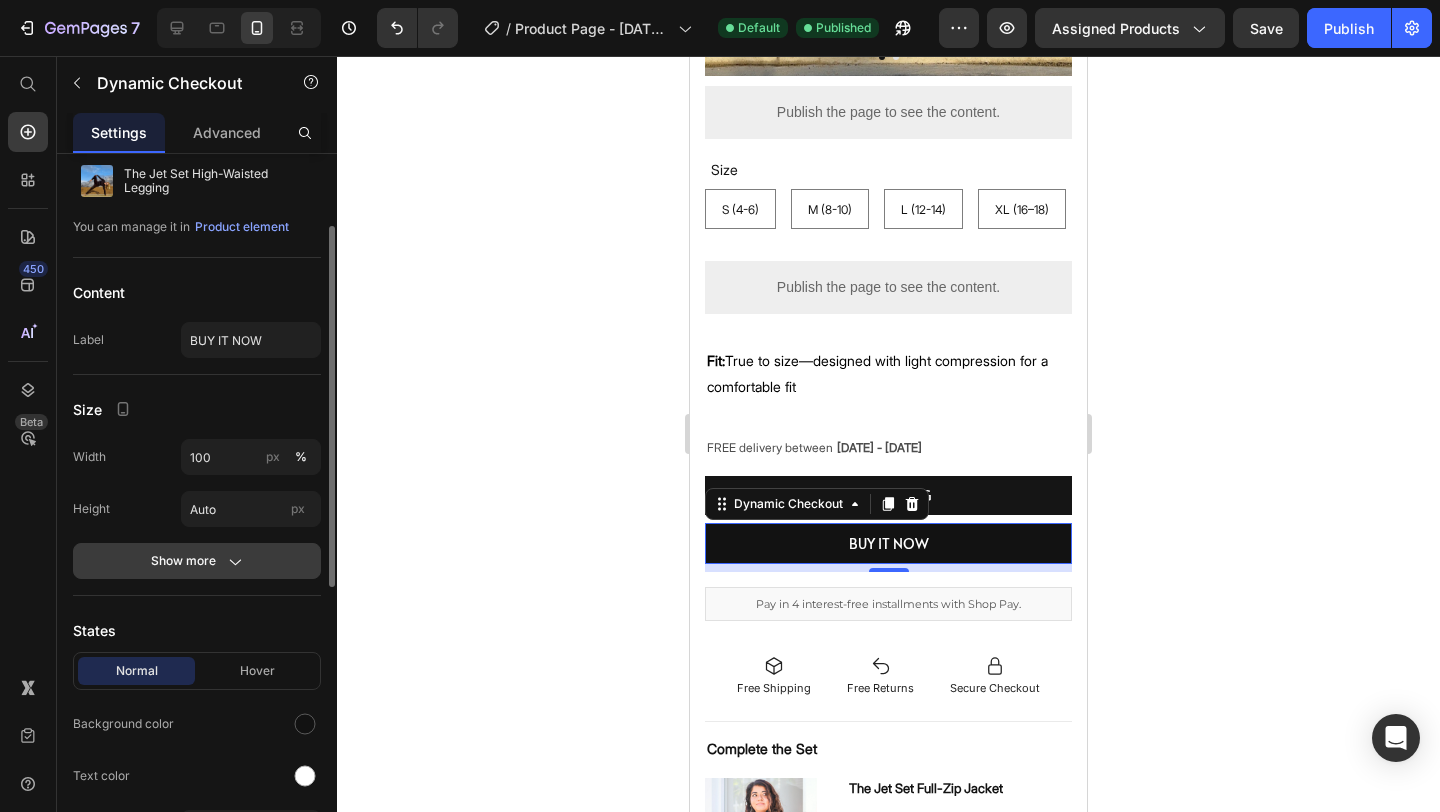 click on "Show more" at bounding box center (197, 561) 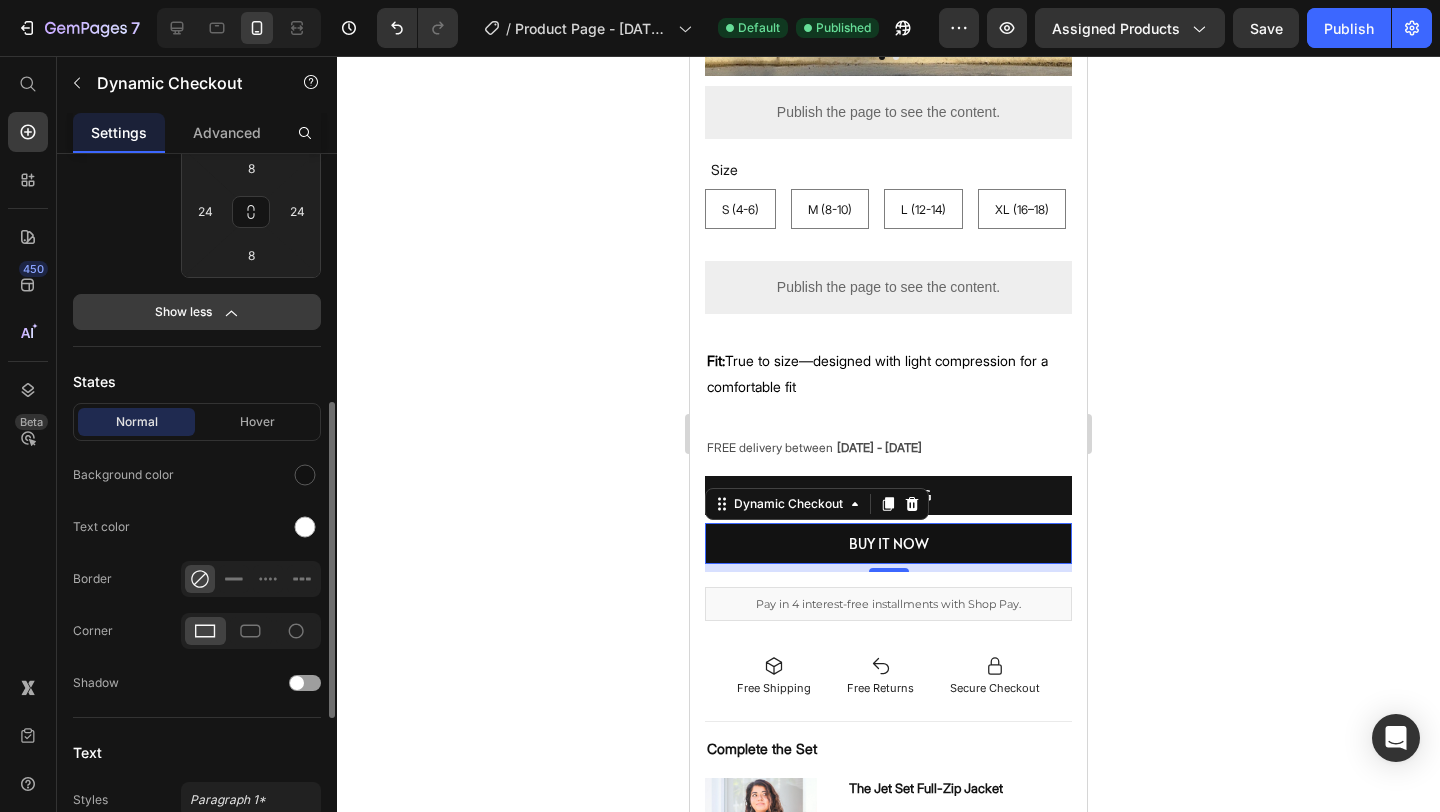scroll, scrollTop: 612, scrollLeft: 0, axis: vertical 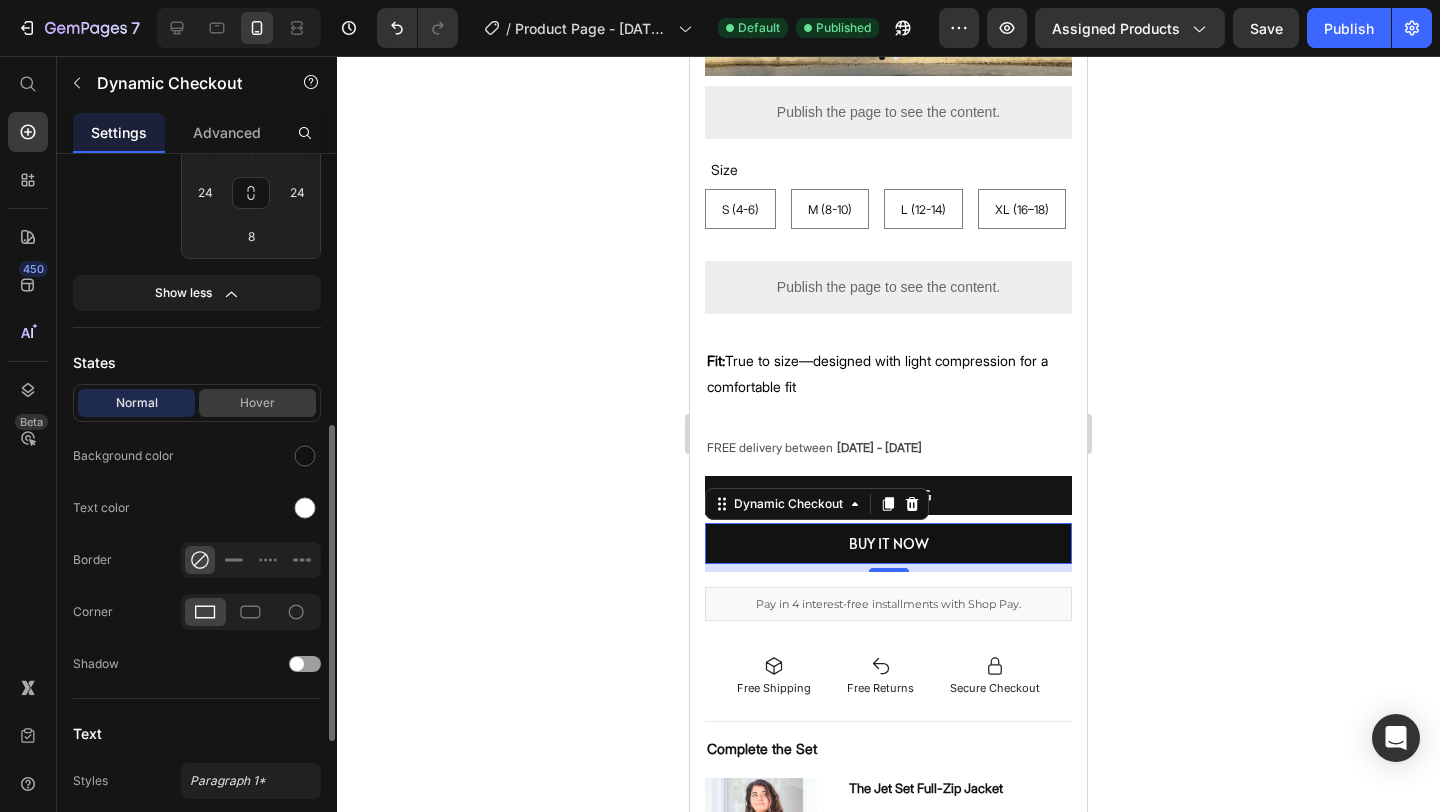 click on "Hover" at bounding box center [257, 403] 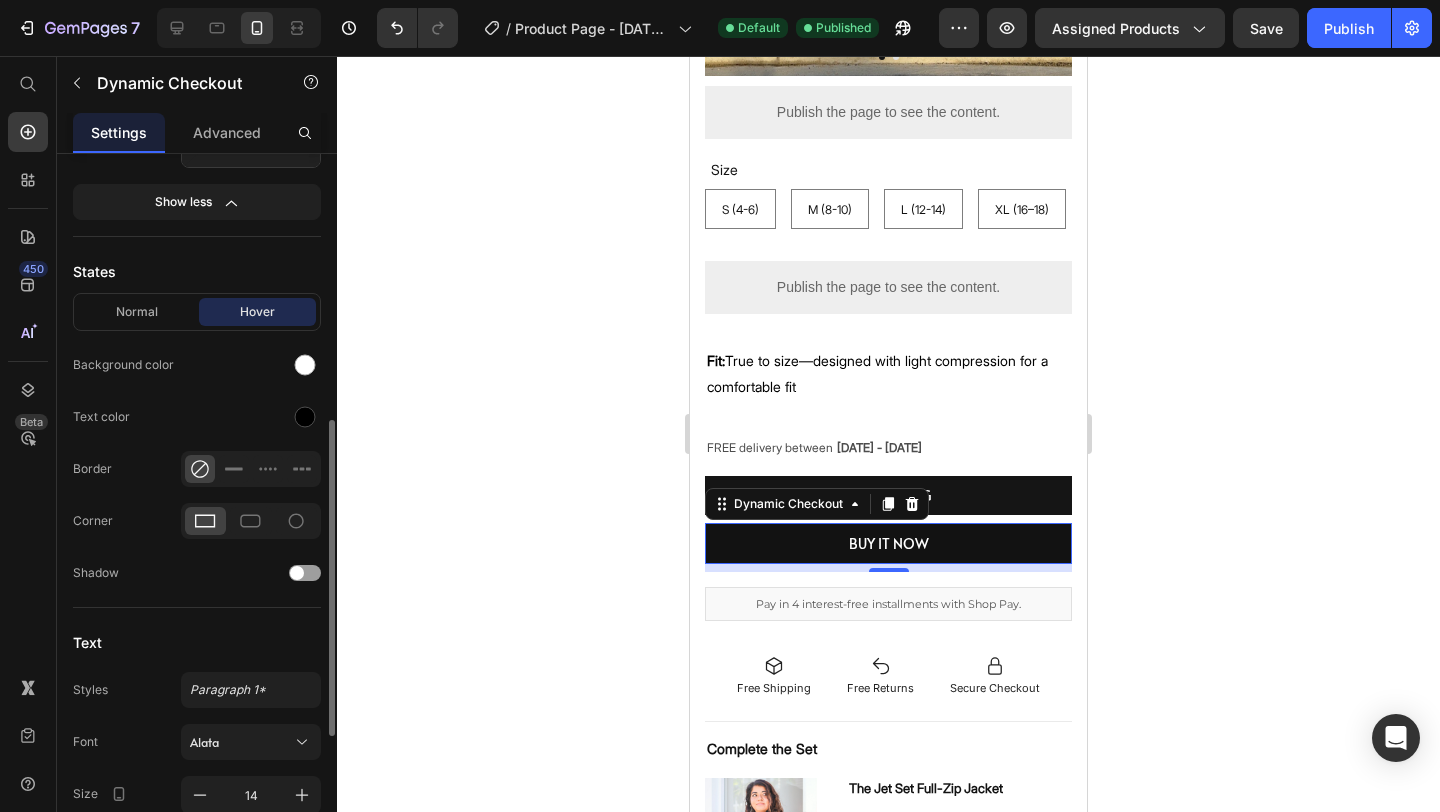 scroll, scrollTop: 900, scrollLeft: 0, axis: vertical 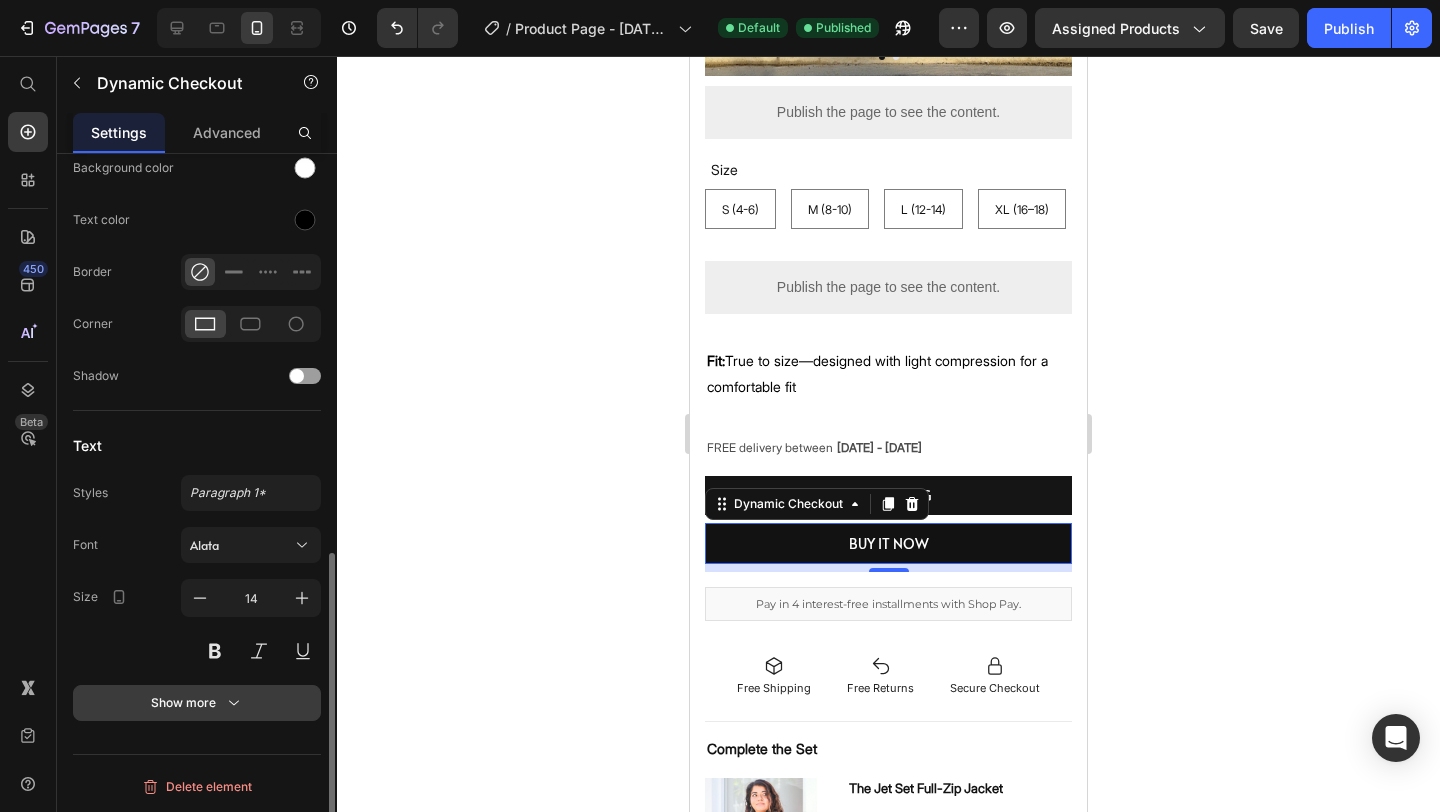 click on "Show more" at bounding box center (197, 703) 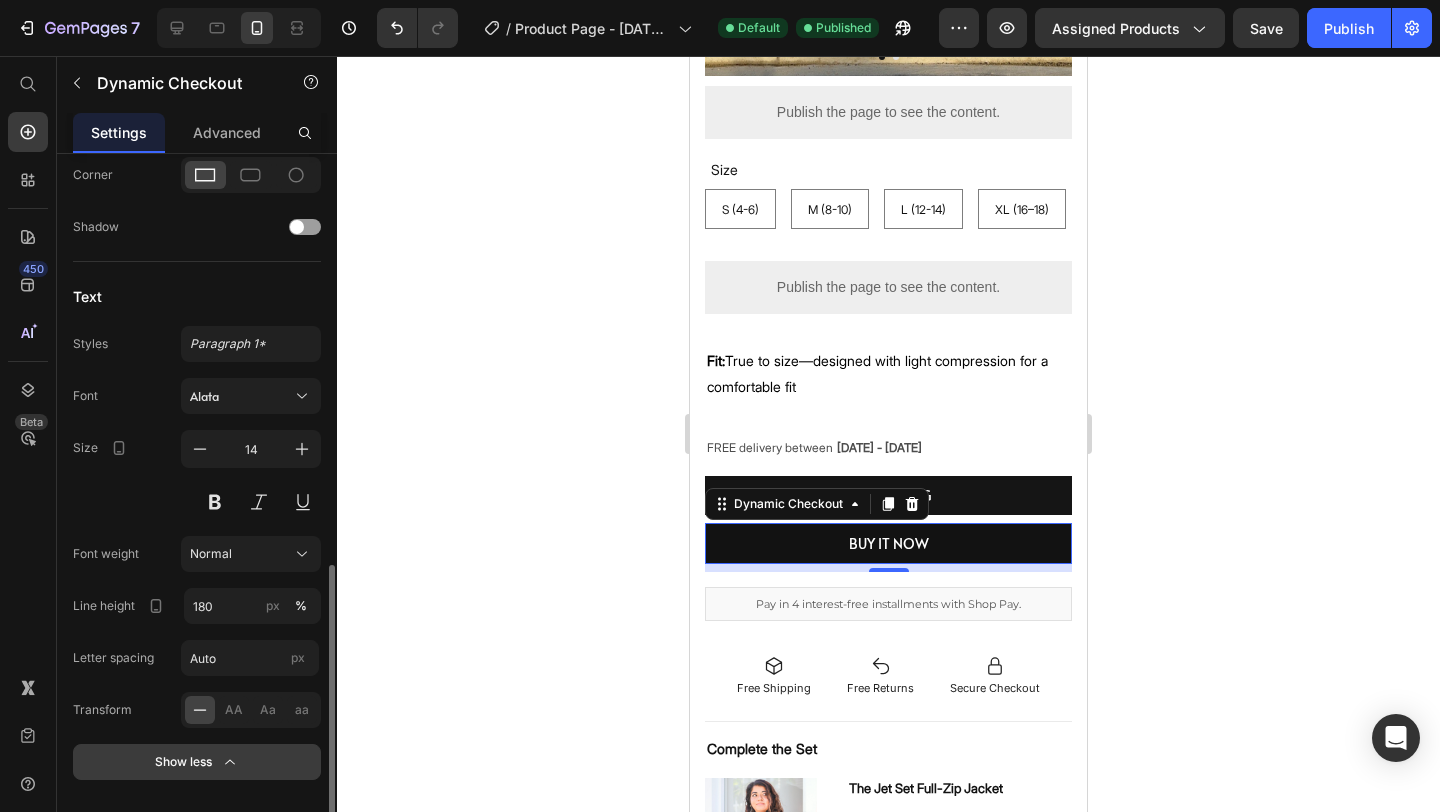 scroll, scrollTop: 1108, scrollLeft: 0, axis: vertical 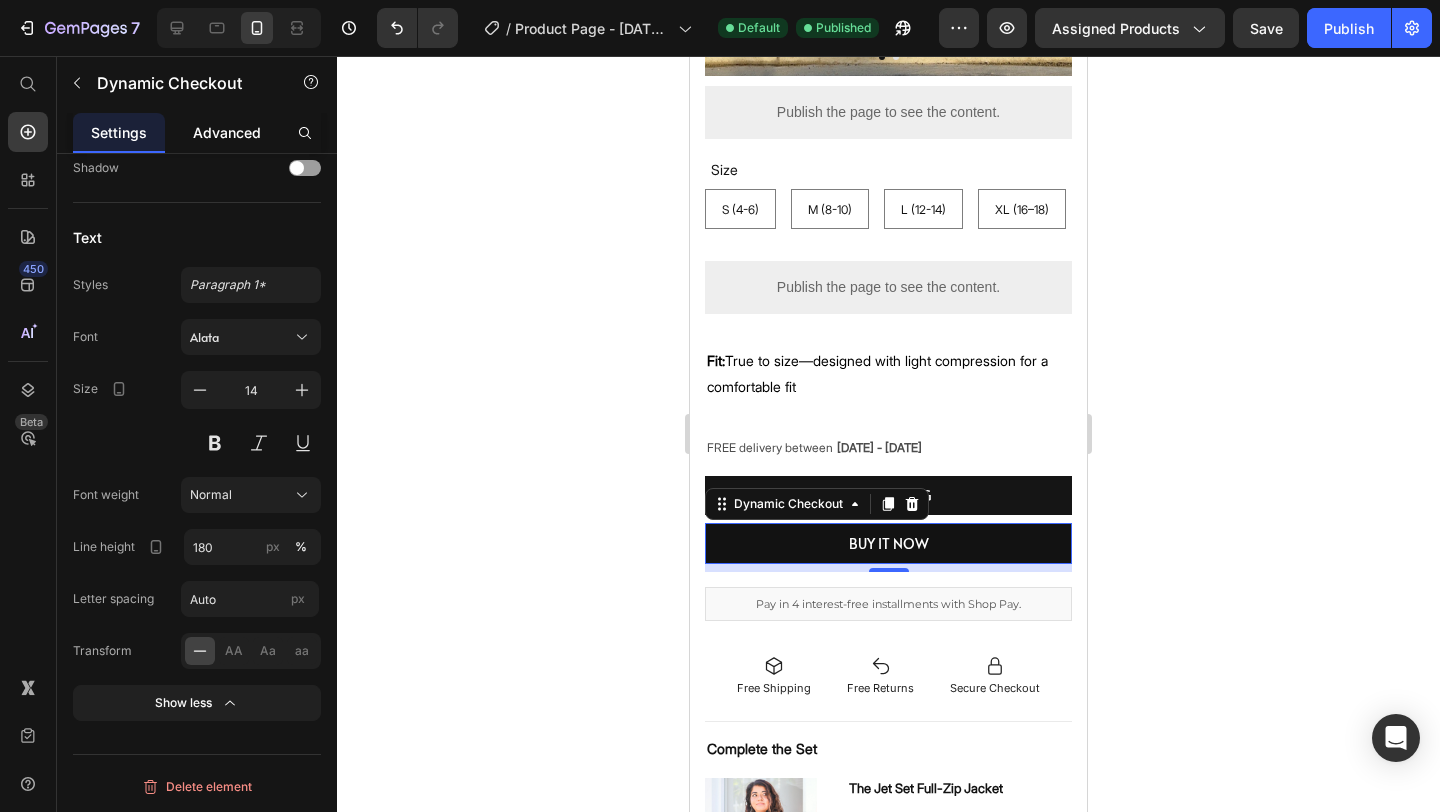 click on "Advanced" at bounding box center (227, 132) 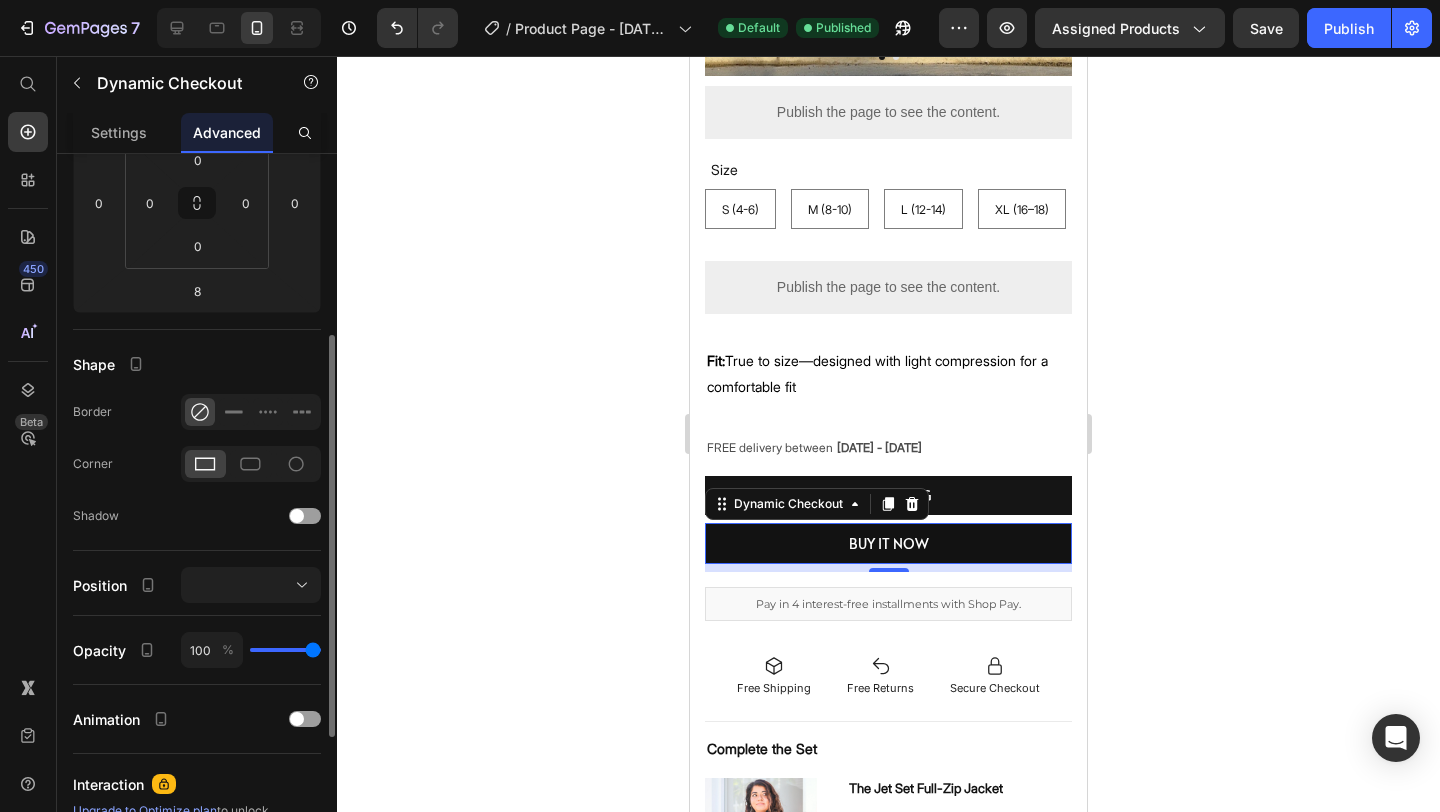 scroll, scrollTop: 554, scrollLeft: 0, axis: vertical 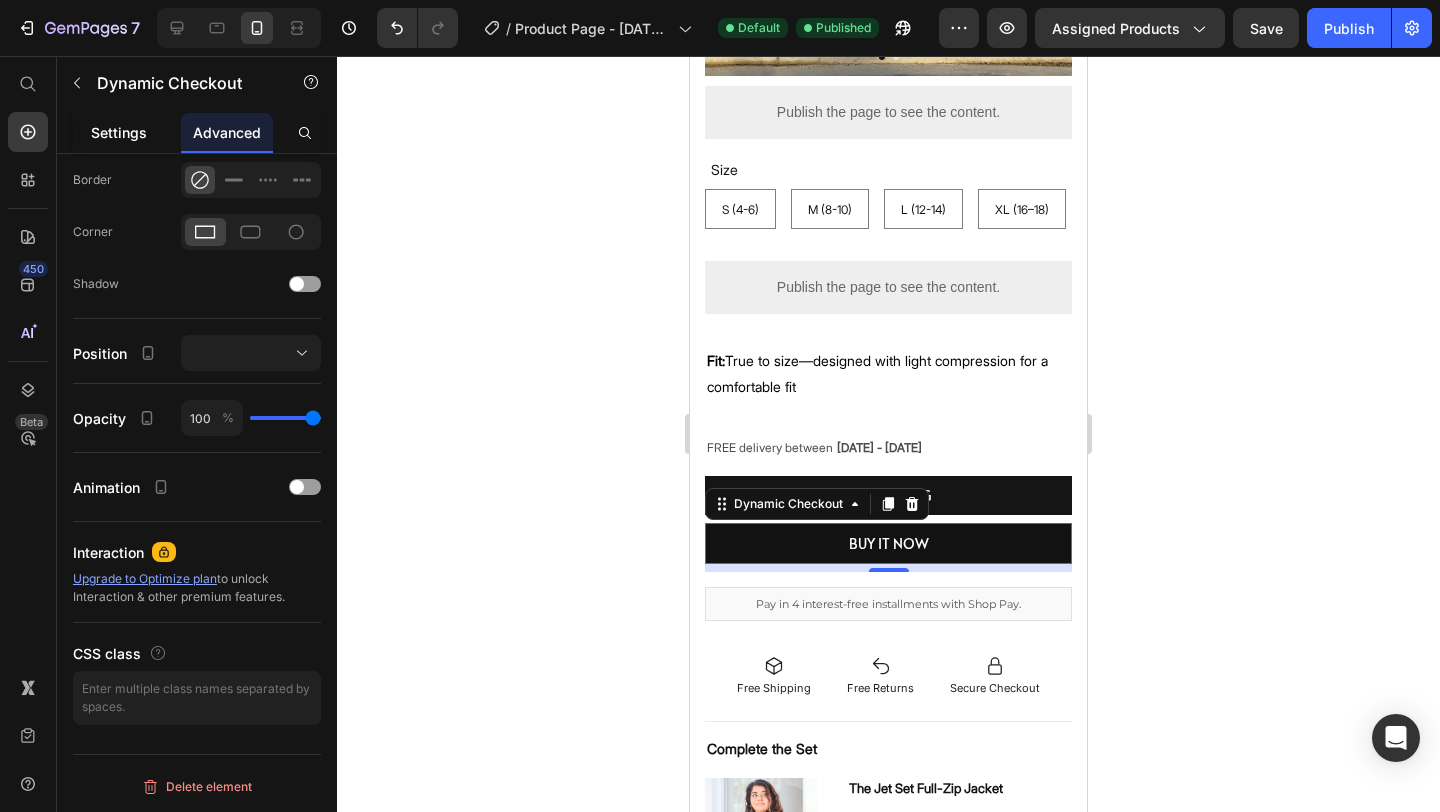 click on "Settings" 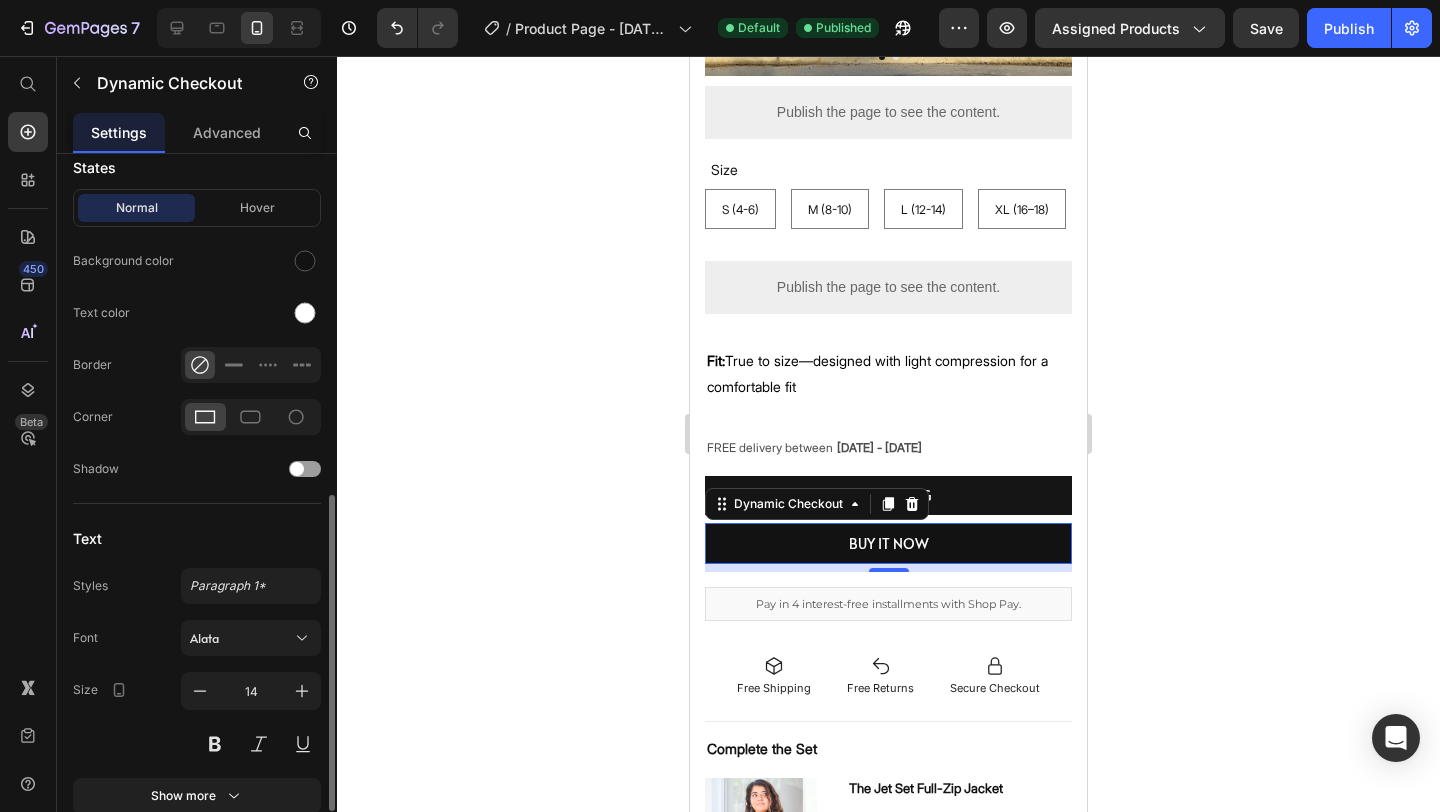 scroll, scrollTop: 900, scrollLeft: 0, axis: vertical 